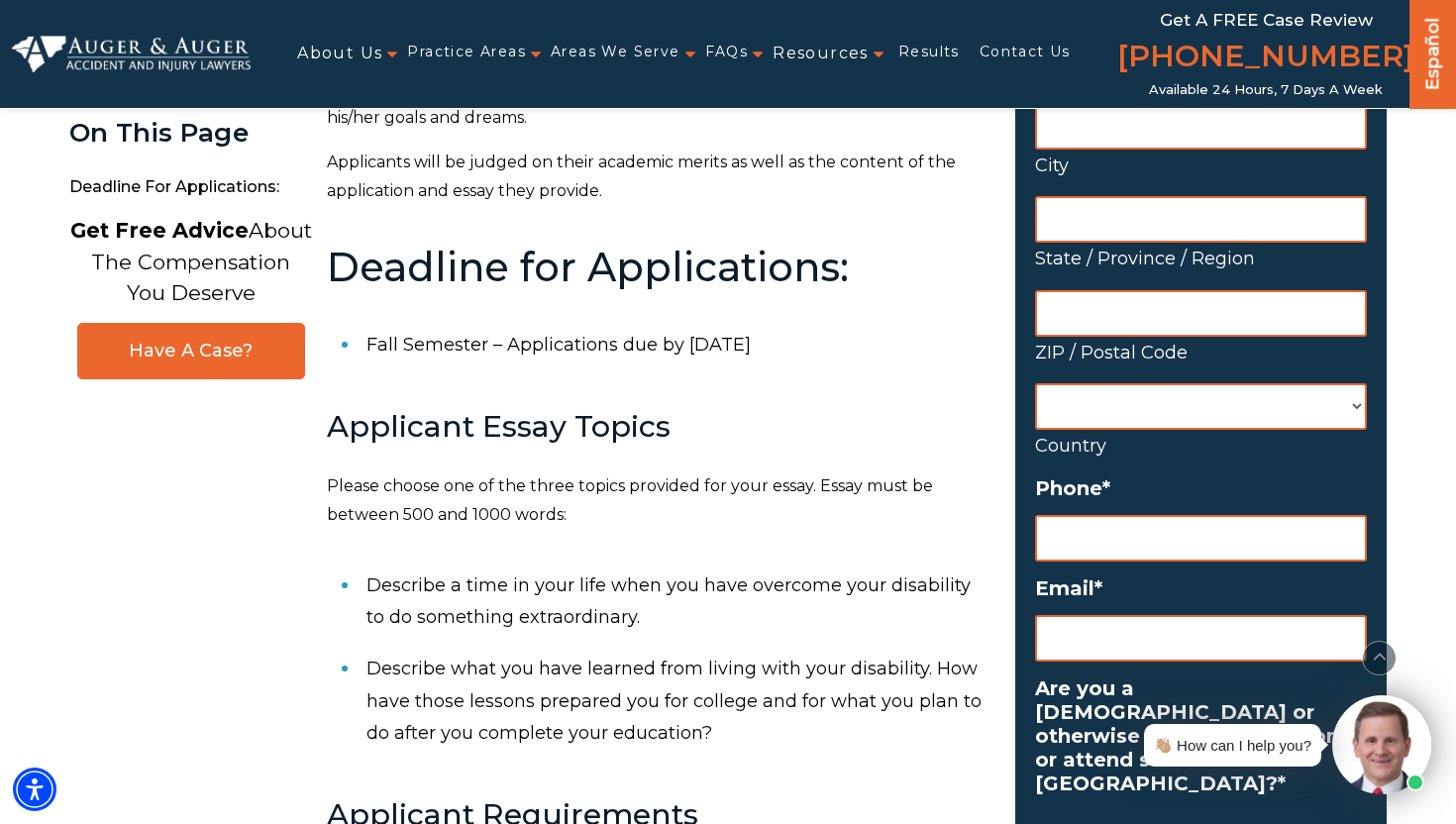 scroll, scrollTop: 683, scrollLeft: 0, axis: vertical 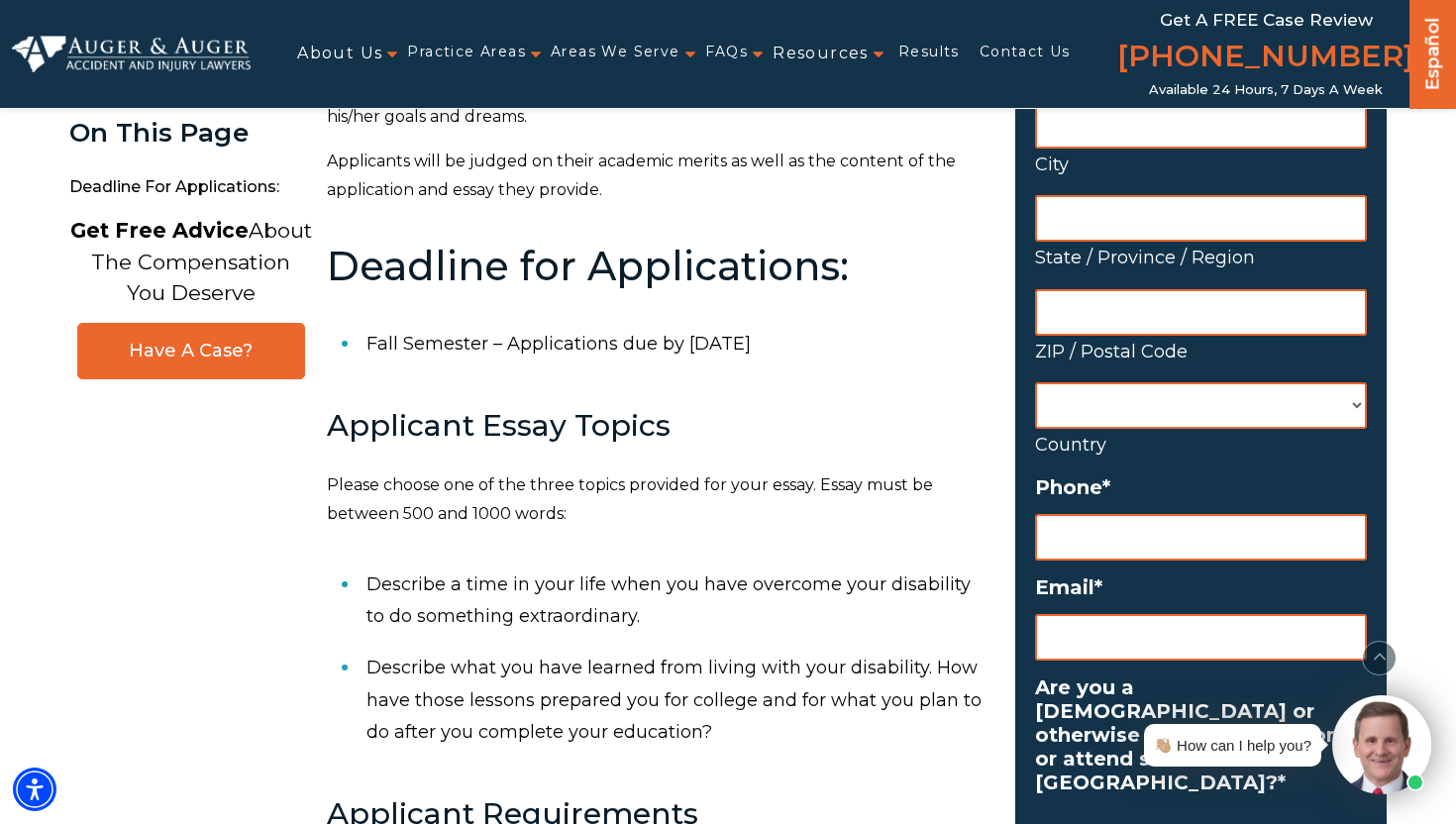 click on "Describe a time in your life when you have overcome your disability to do something extraordinary." at bounding box center [678, 600] 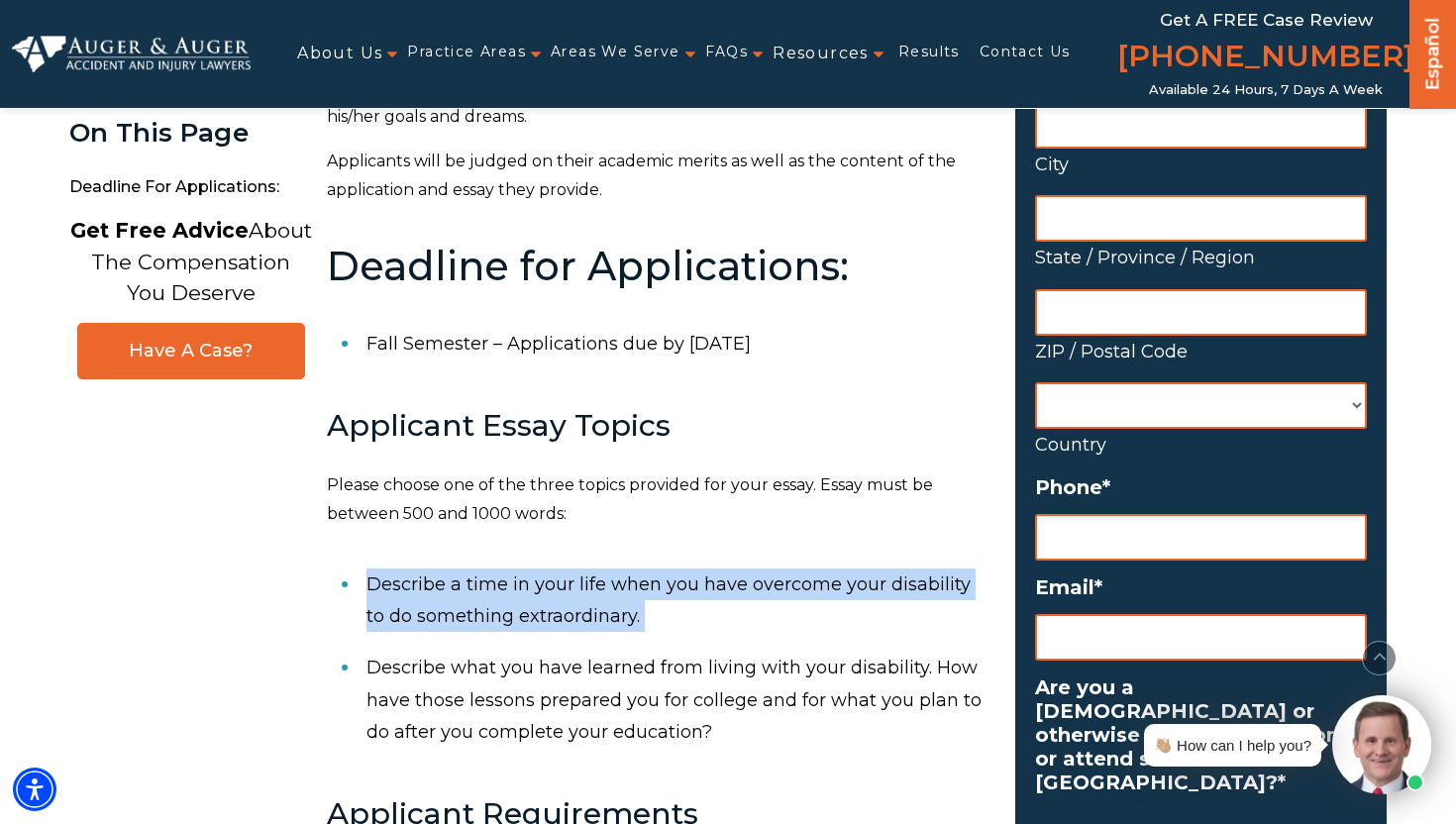 click on "Describe a time in your life when you have overcome your disability to do something extraordinary." at bounding box center (678, 600) 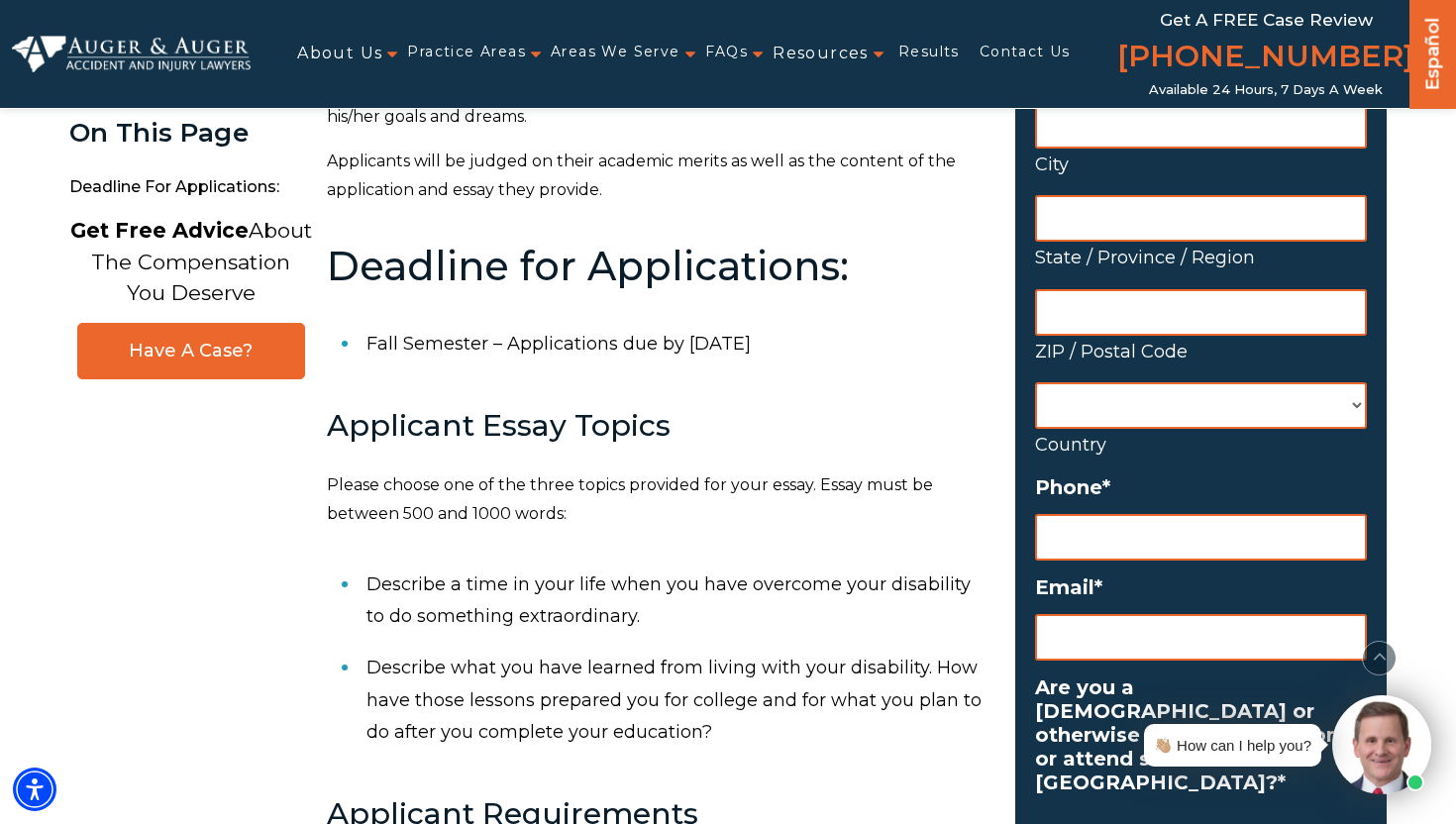 click on "Describe what you have learned from living with your disability. How have those lessons prepared you for college and for what you plan to do after you complete your education?" at bounding box center [678, 699] 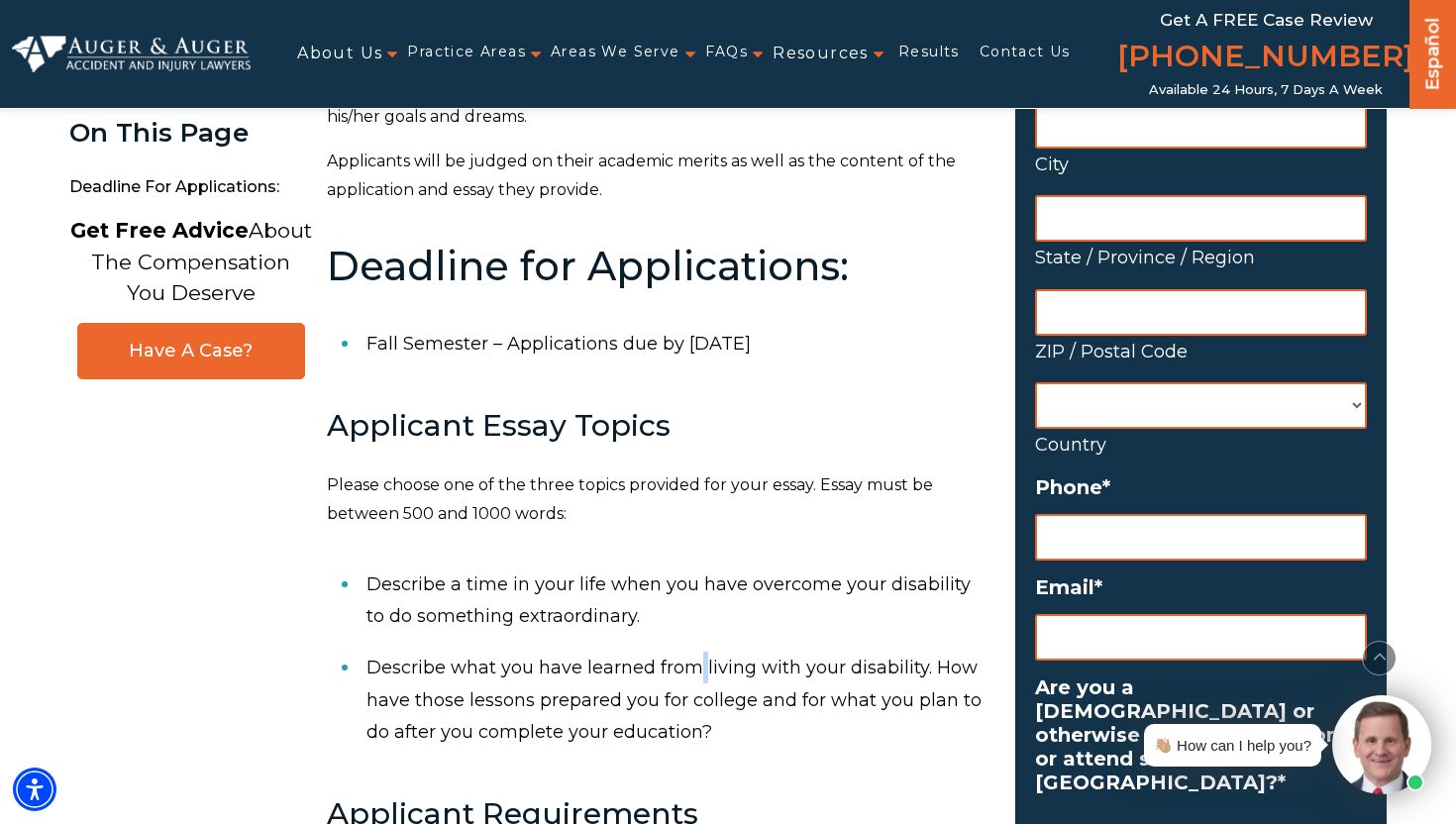 click on "Describe what you have learned from living with your disability. How have those lessons prepared you for college and for what you plan to do after you complete your education?" at bounding box center [678, 699] 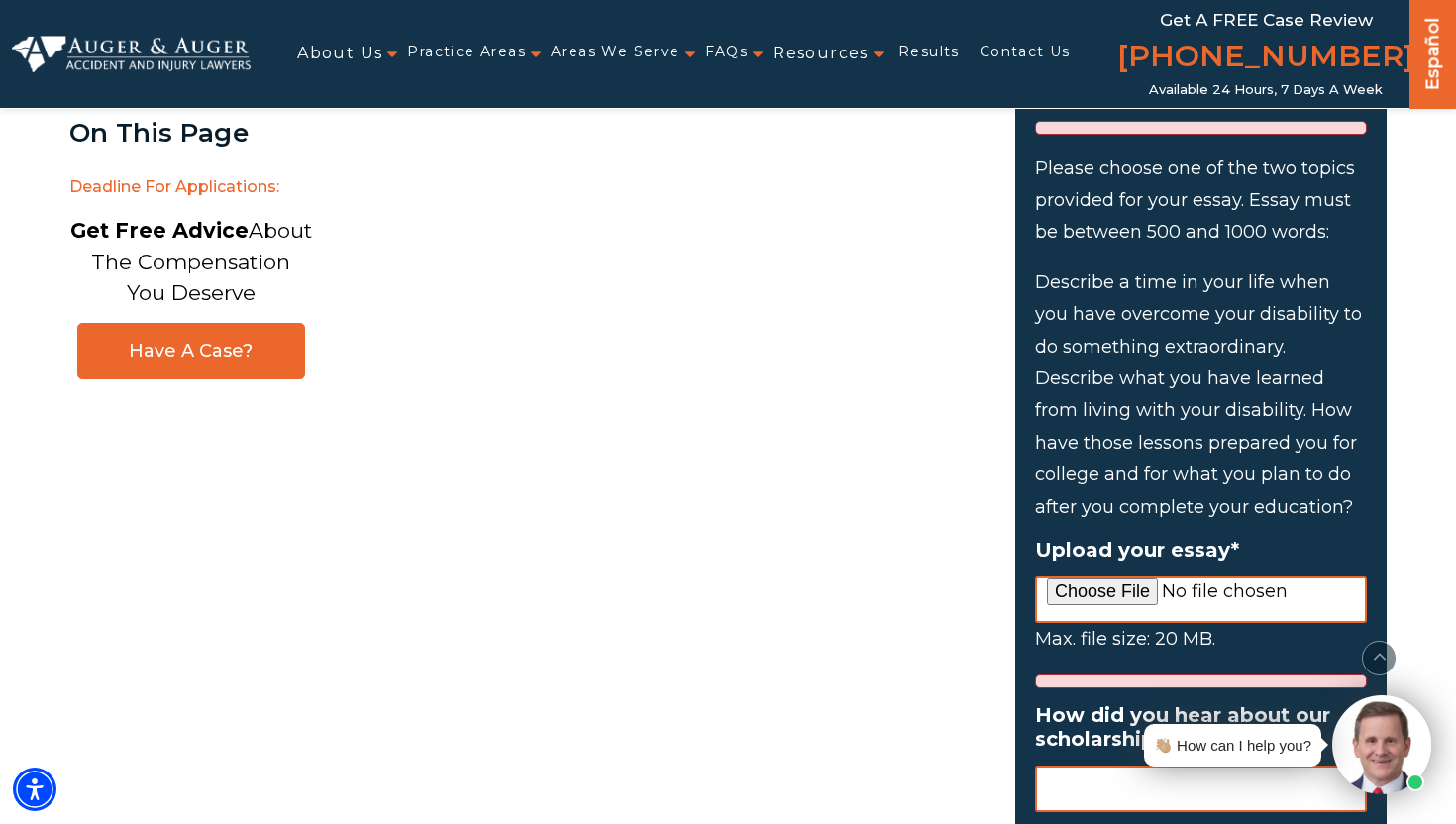 scroll, scrollTop: 1979, scrollLeft: 0, axis: vertical 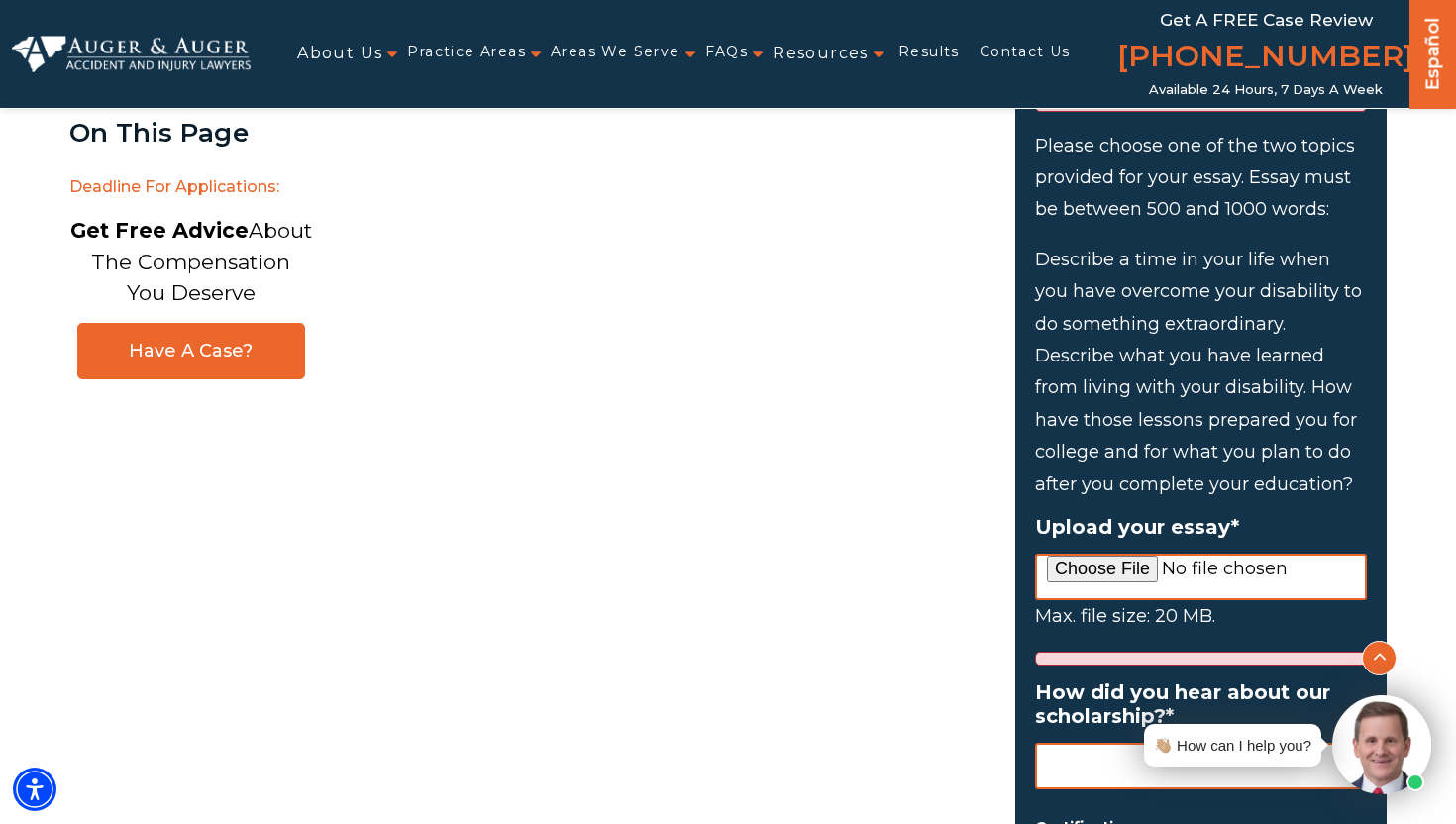click 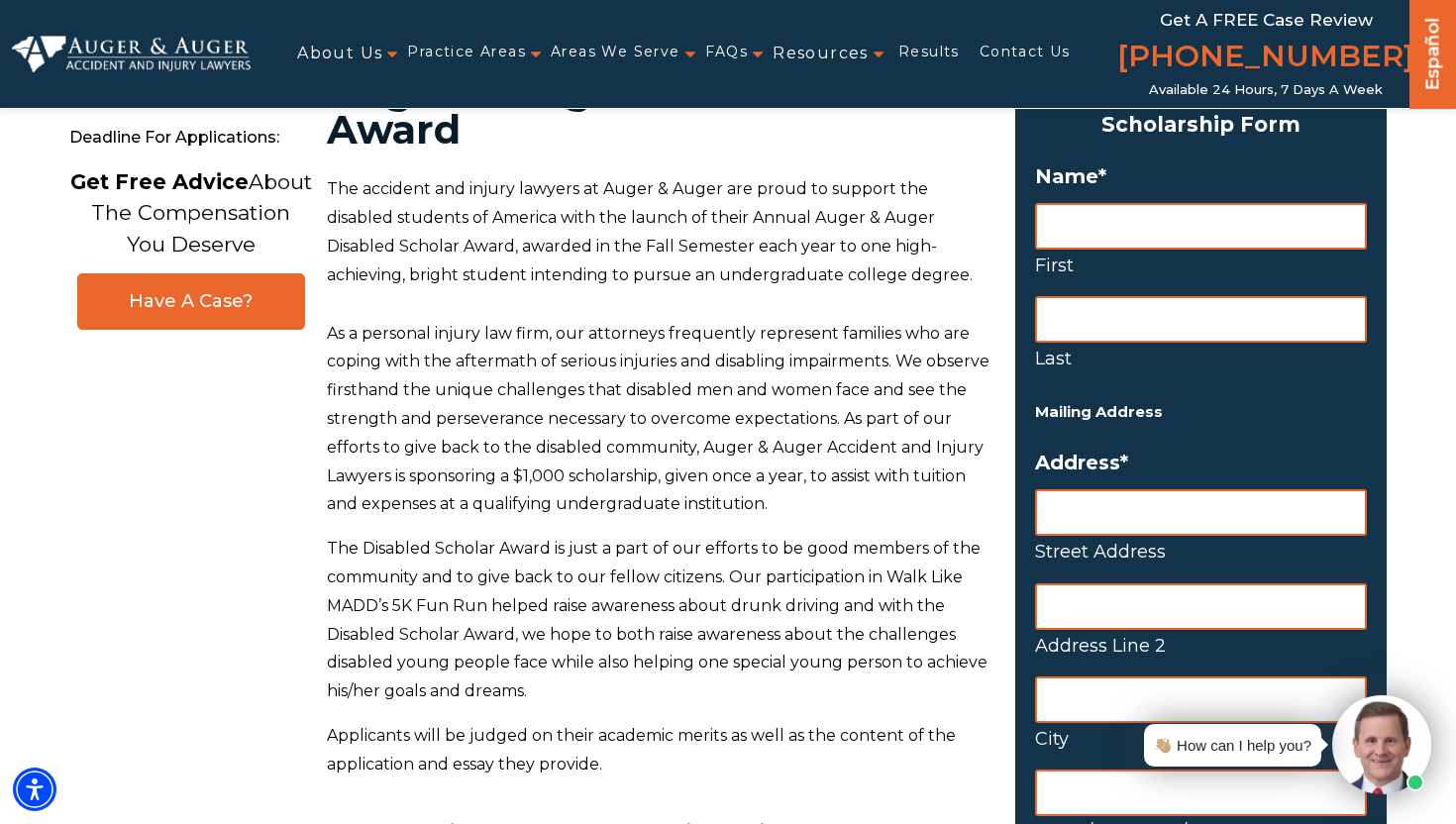 scroll, scrollTop: 0, scrollLeft: 0, axis: both 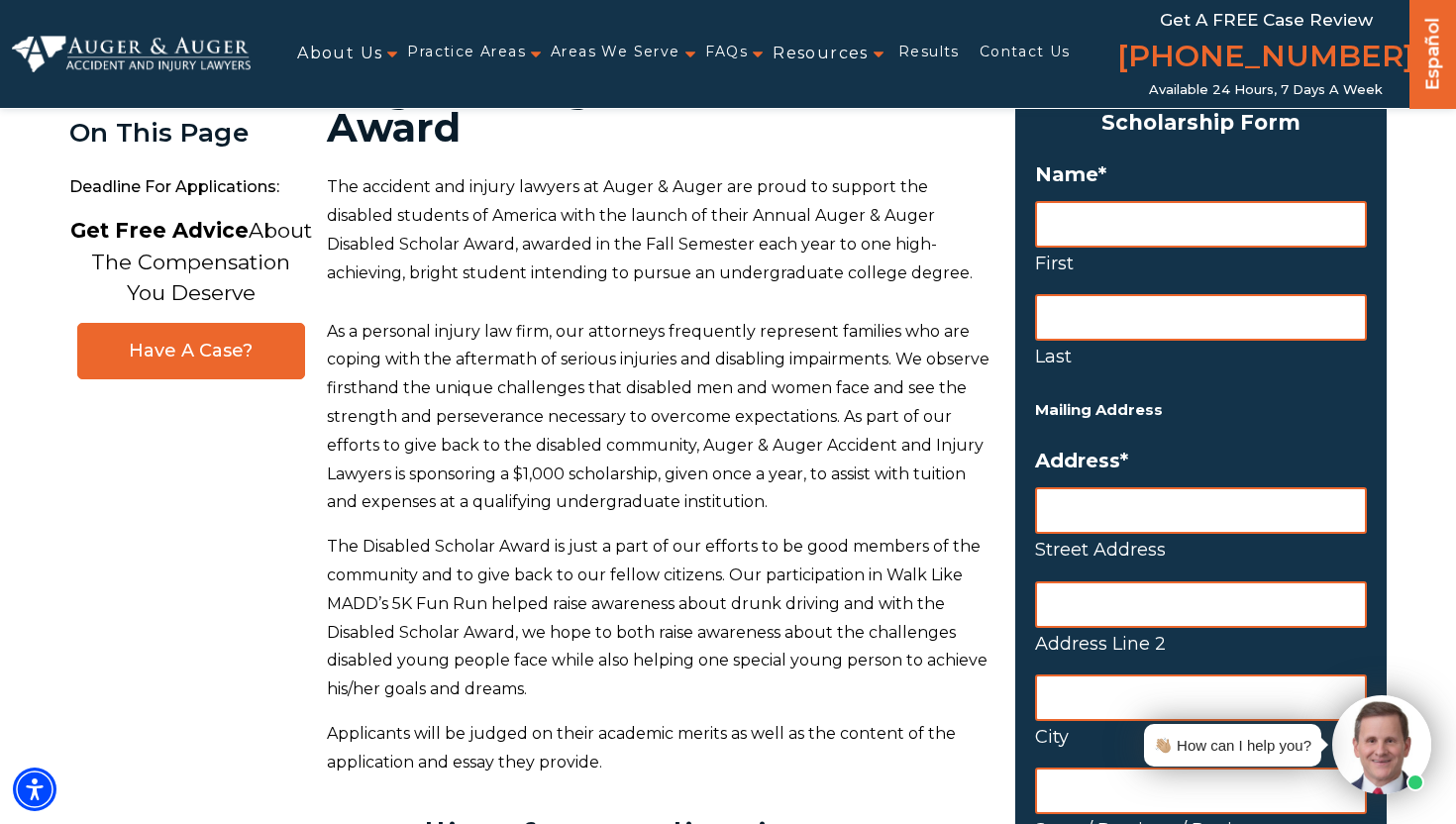 click on "The Disabled Scholar Award is just a part of our efforts to be good members of the community and to give back to our fellow citizens. Our participation in Walk Like MADD’s 5K Fun Run helped raise awareness about drunk driving and with the Disabled Scholar Award, we hope to both raise awareness about the challenges disabled young people face while also helping one special young person to achieve his/her goals and dreams." at bounding box center (659, 618) 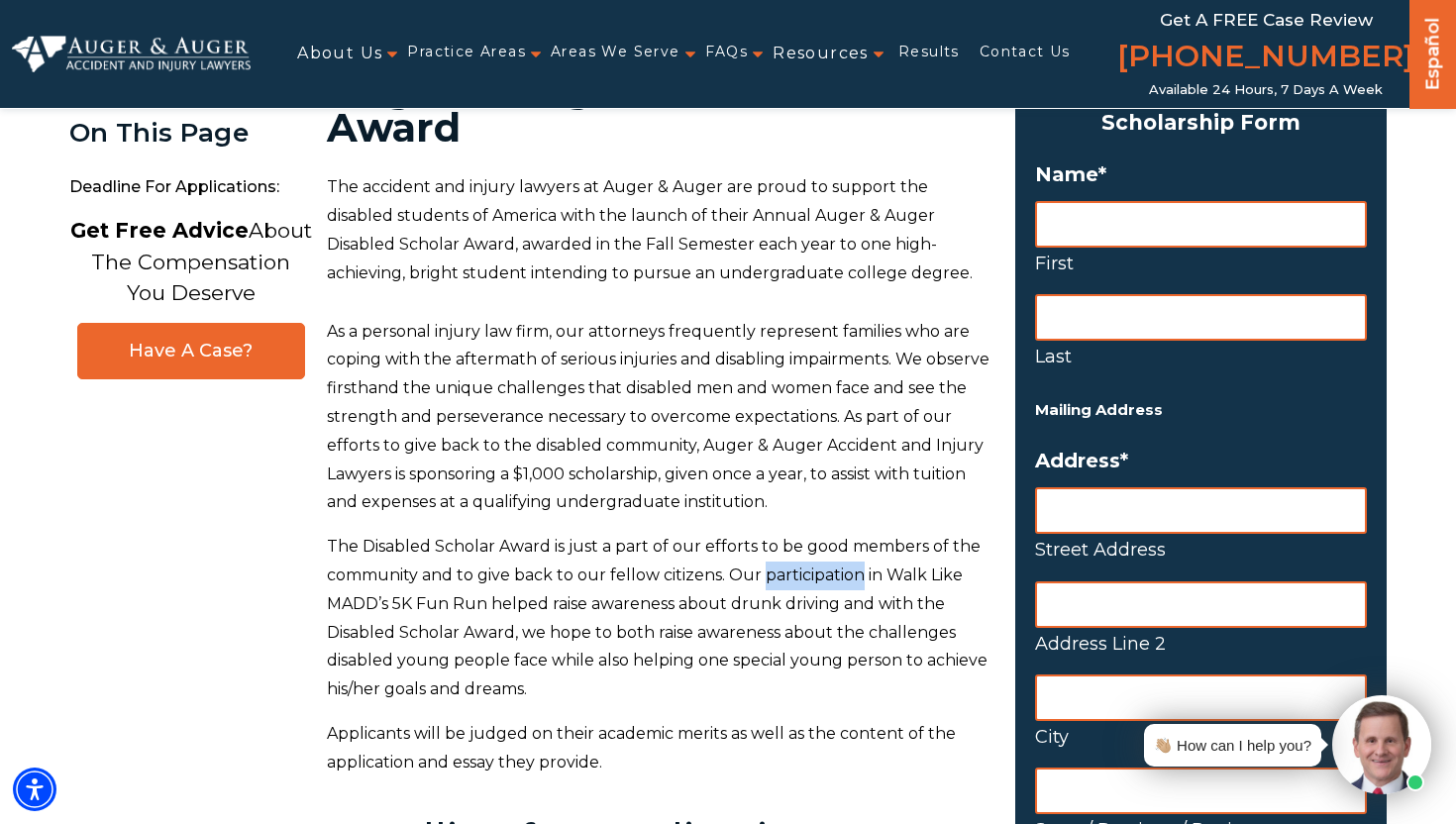 click on "The Disabled Scholar Award is just a part of our efforts to be good members of the community and to give back to our fellow citizens. Our participation in Walk Like MADD’s 5K Fun Run helped raise awareness about drunk driving and with the Disabled Scholar Award, we hope to both raise awareness about the challenges disabled young people face while also helping one special young person to achieve his/her goals and dreams." at bounding box center [659, 618] 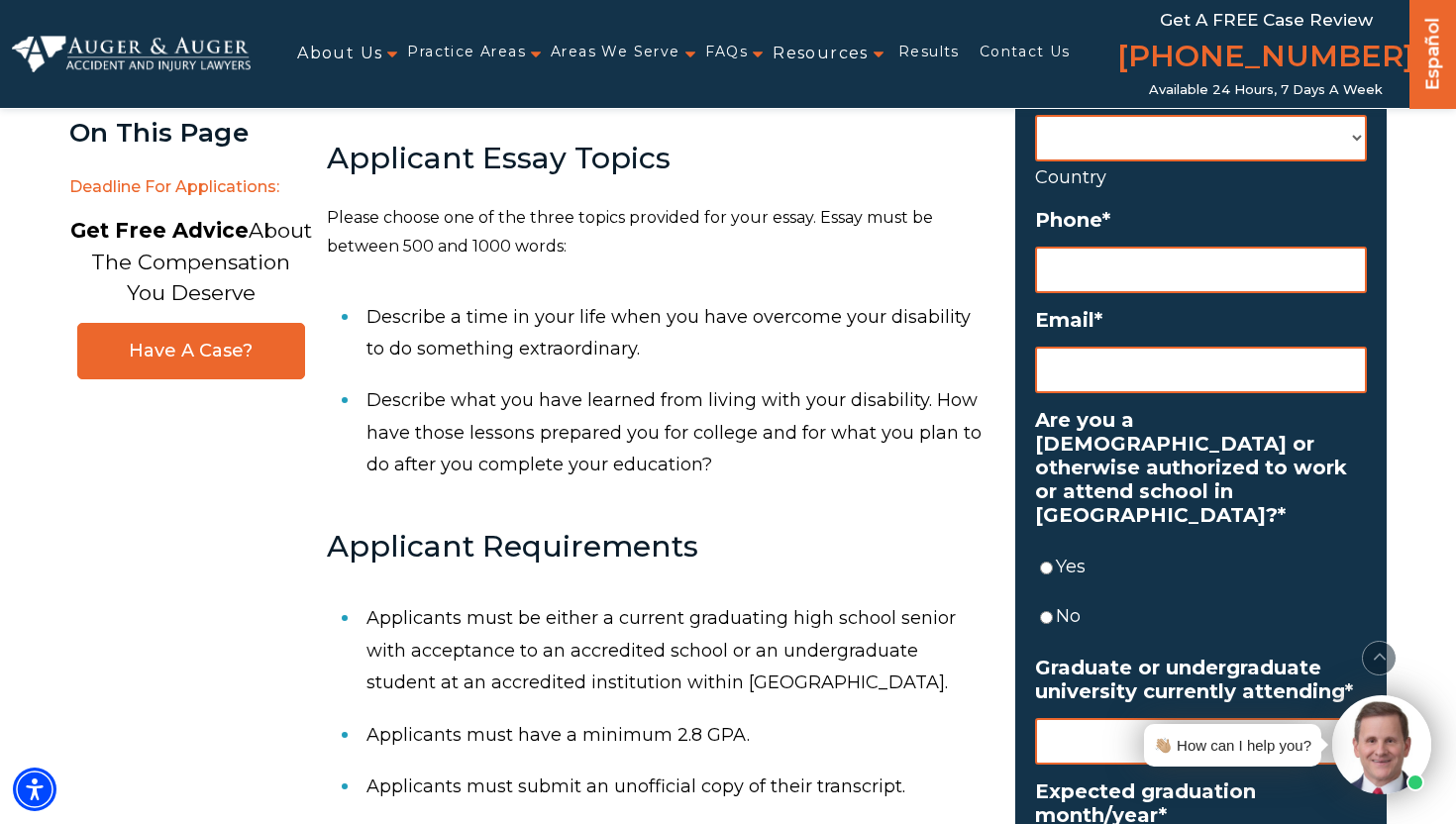 scroll, scrollTop: 962, scrollLeft: 0, axis: vertical 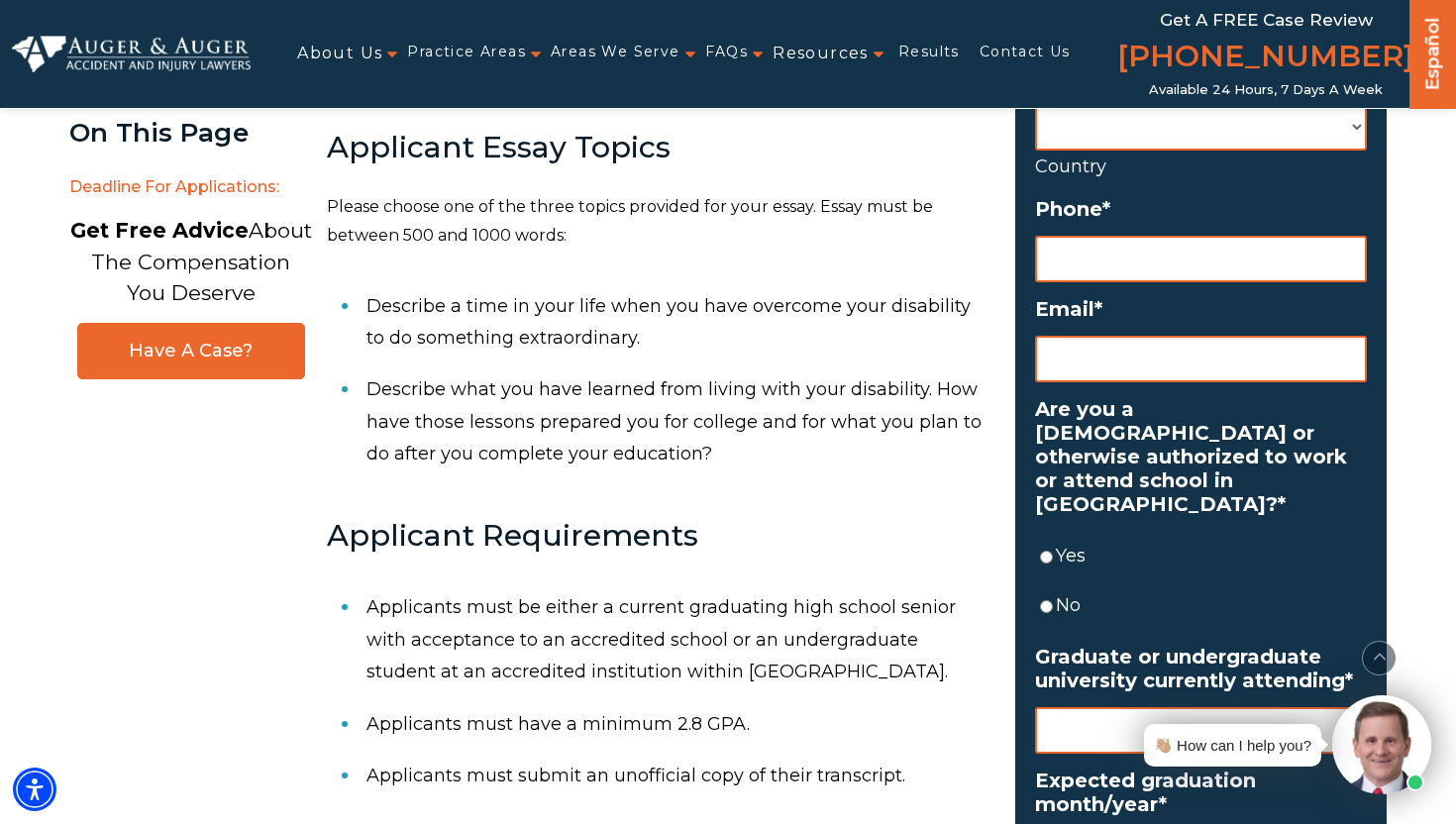 click on "Describe a time in your life when you have overcome your disability to do something extraordinary." at bounding box center (678, 322) 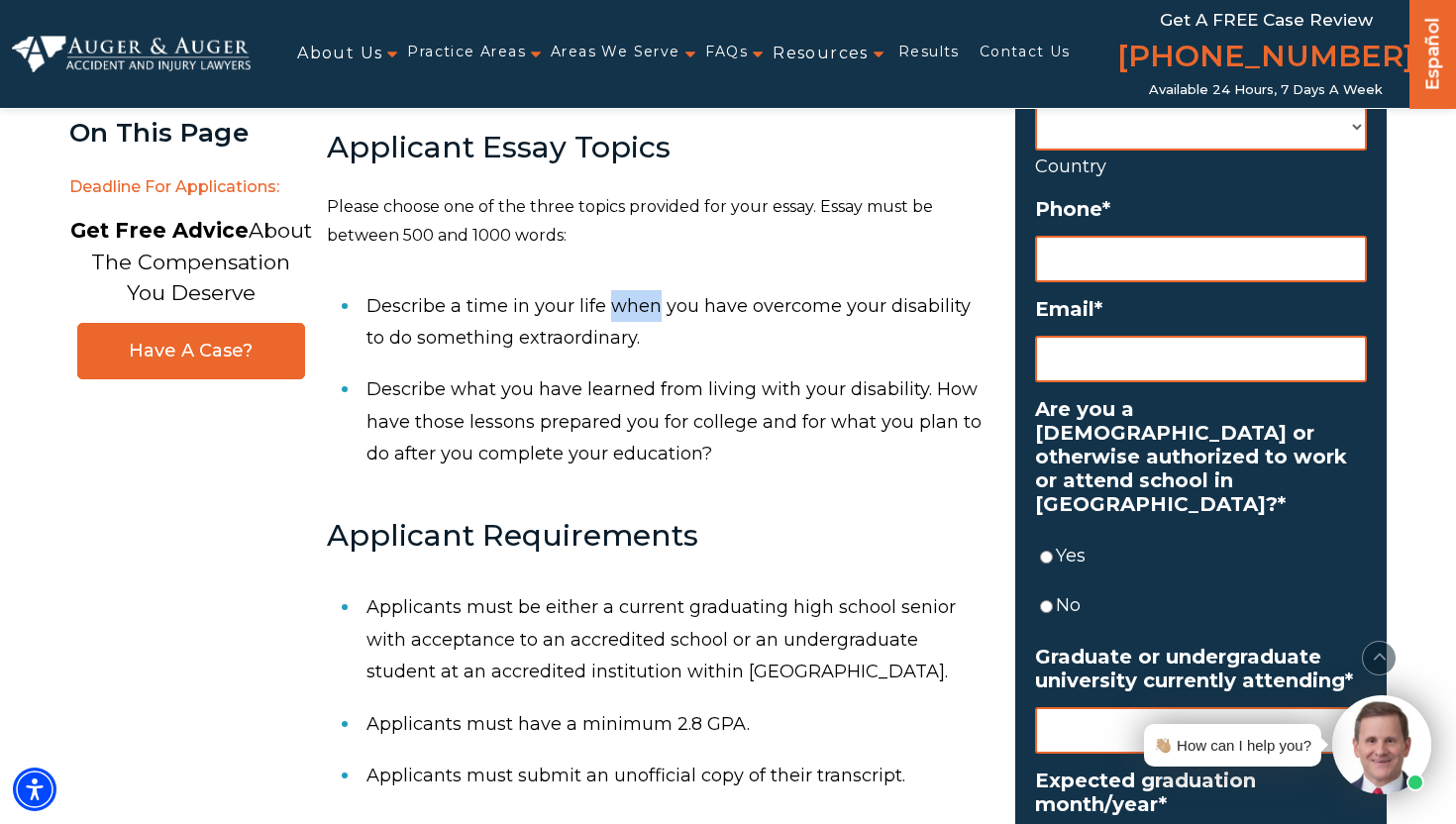 click on "Describe a time in your life when you have overcome your disability to do something extraordinary." at bounding box center [678, 322] 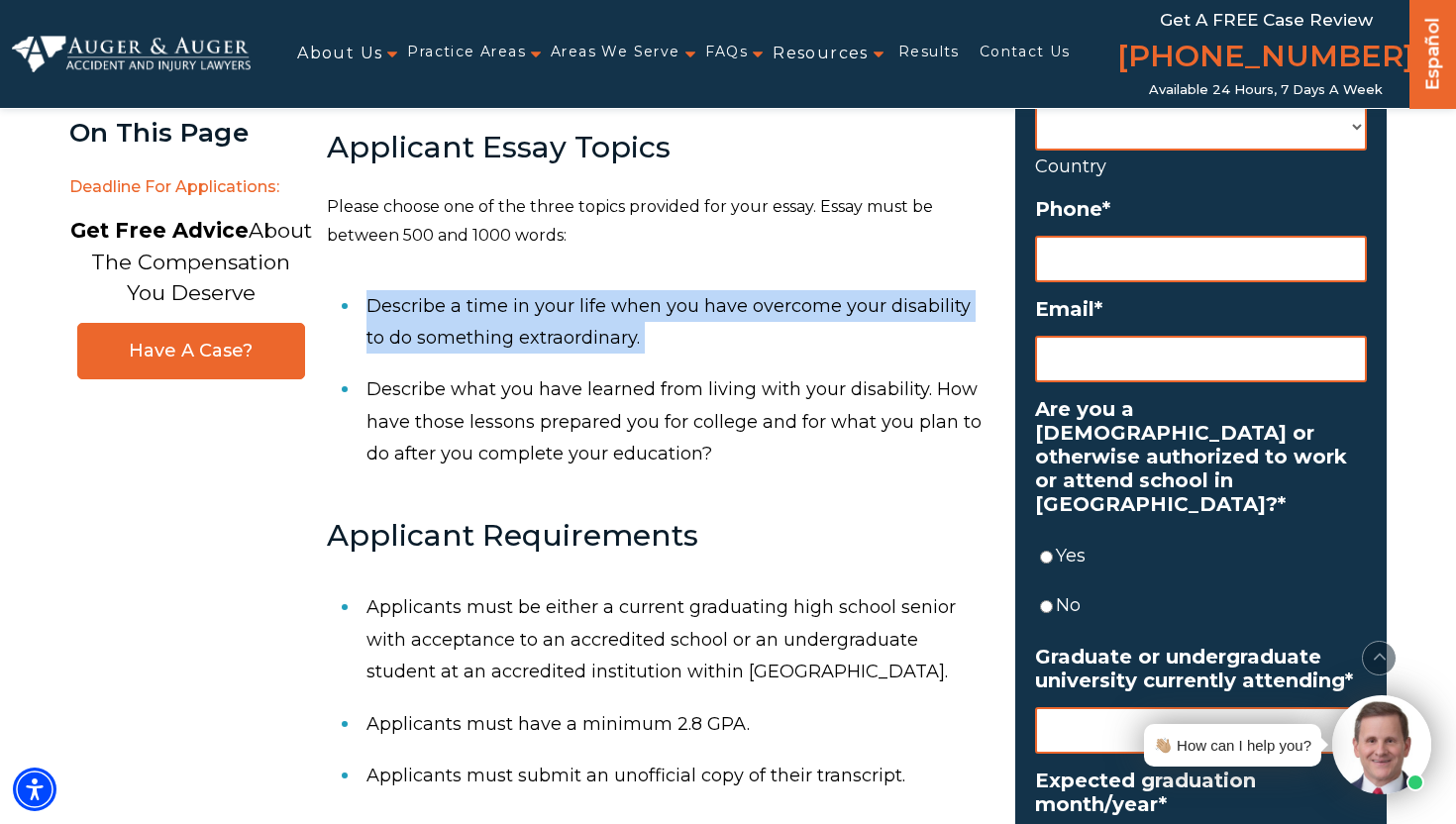 click on "Describe what you have learned from living with your disability. How have those lessons prepared you for college and for what you plan to do after you complete your education?" at bounding box center (678, 421) 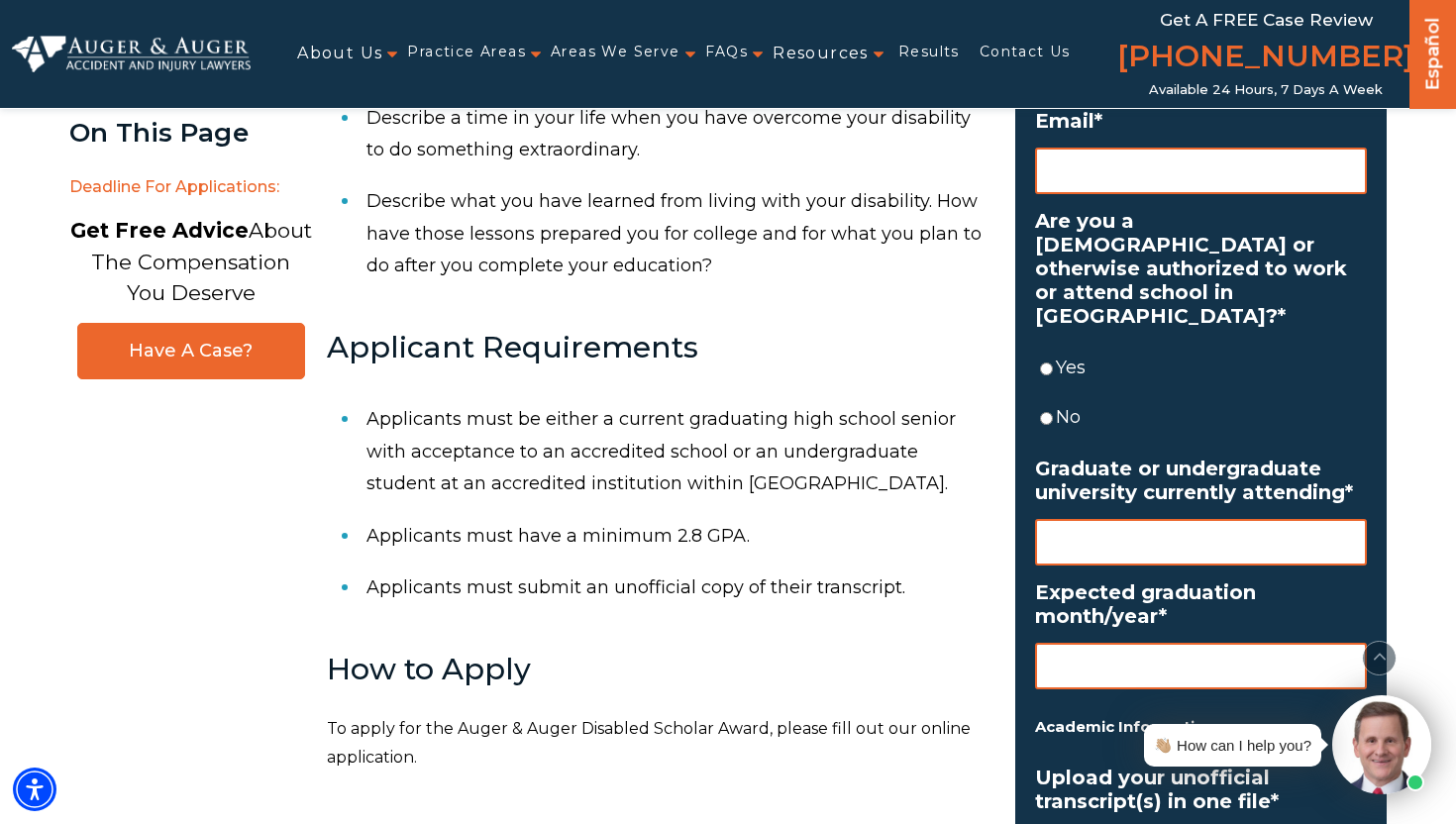 scroll, scrollTop: 1151, scrollLeft: 0, axis: vertical 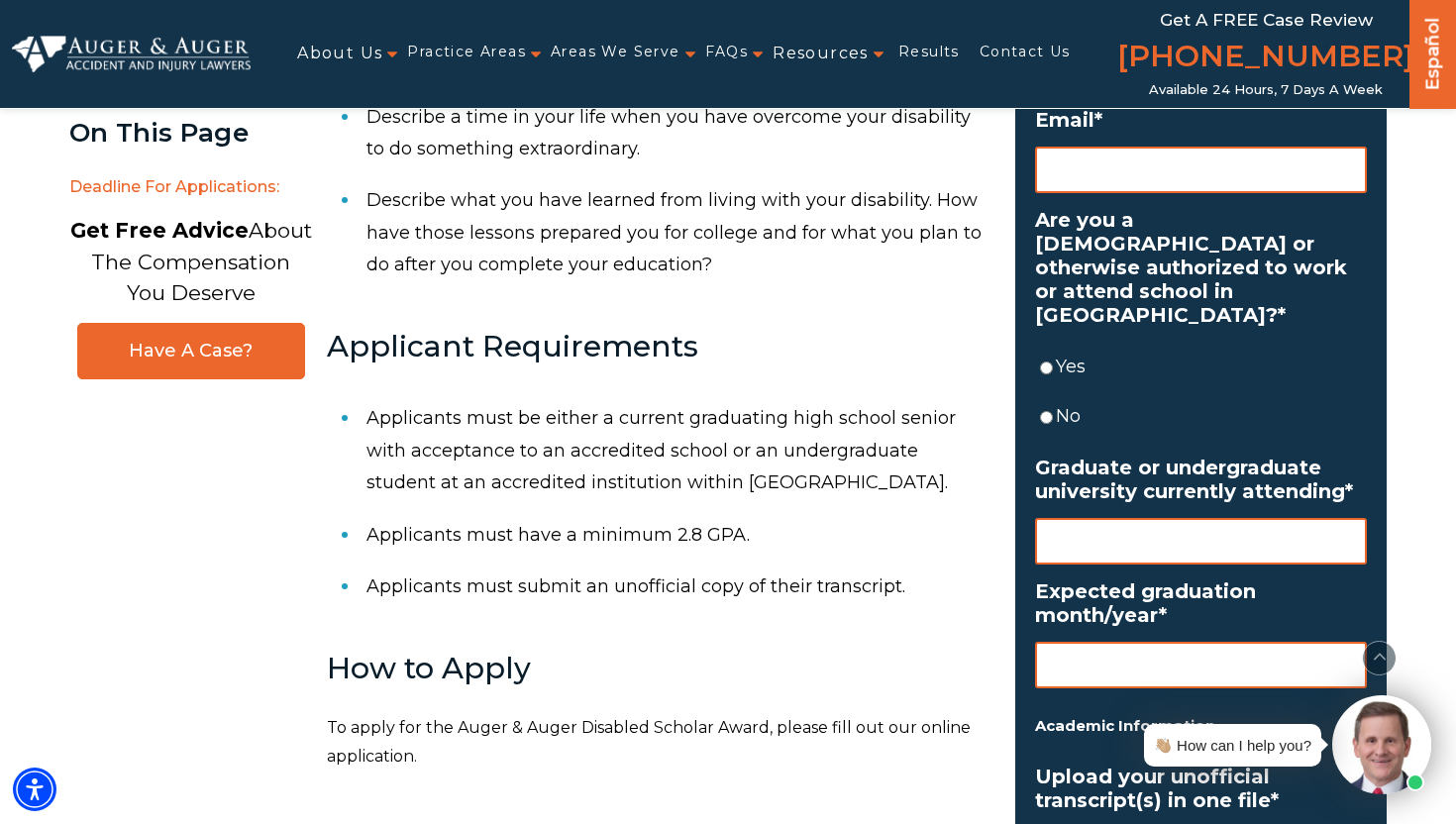 click on "Applicants must be either a current graduating high school senior with acceptance to an accredited school or an undergraduate student at an accredited institution within the United States." at bounding box center (678, 450) 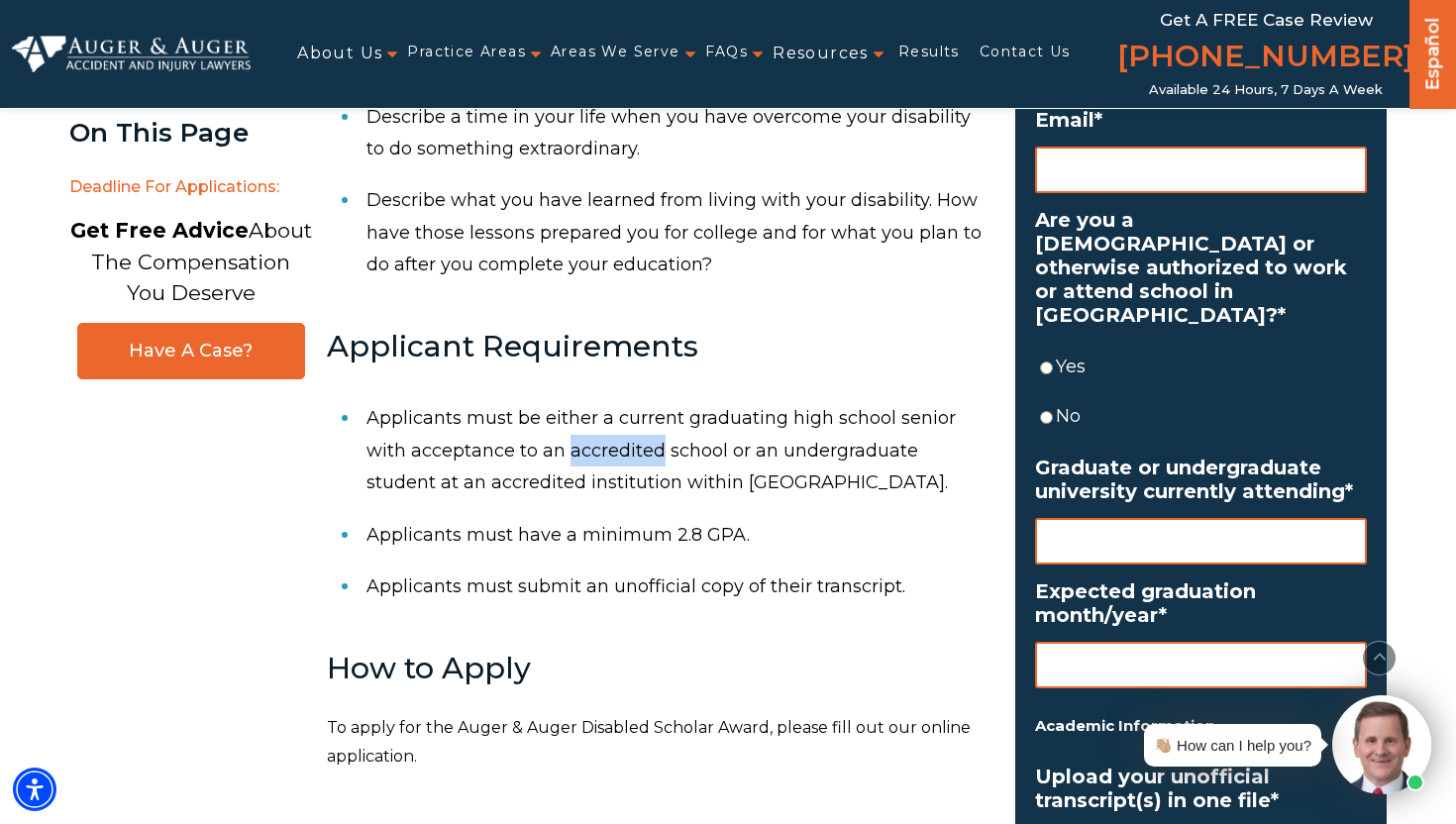 click on "Applicants must be either a current graduating high school senior with acceptance to an accredited school or an undergraduate student at an accredited institution within the United States." at bounding box center [678, 450] 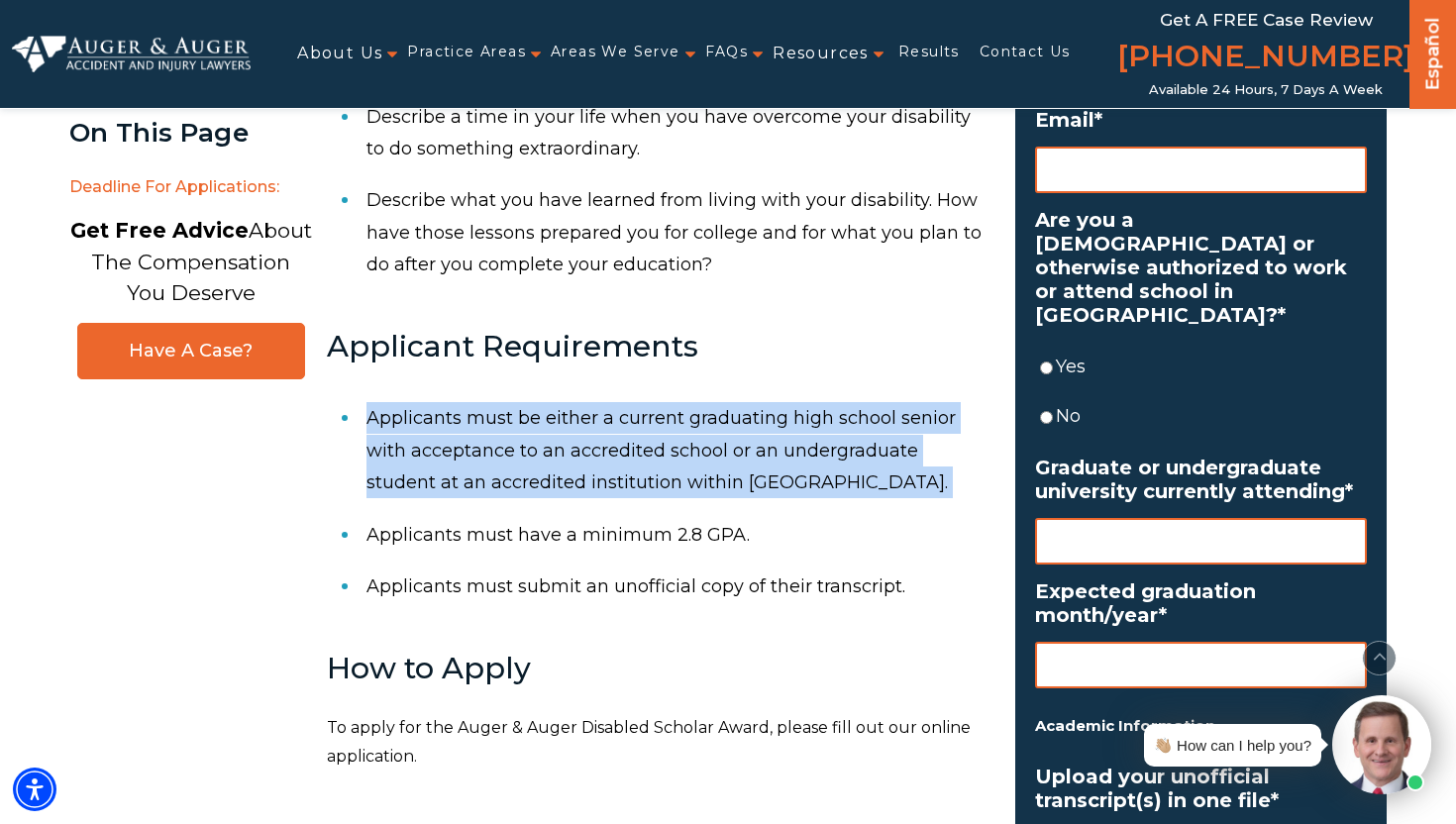 click on "Applicants must be either a current graduating high school senior with acceptance to an accredited school or an undergraduate student at an accredited institution within the United States." at bounding box center (678, 450) 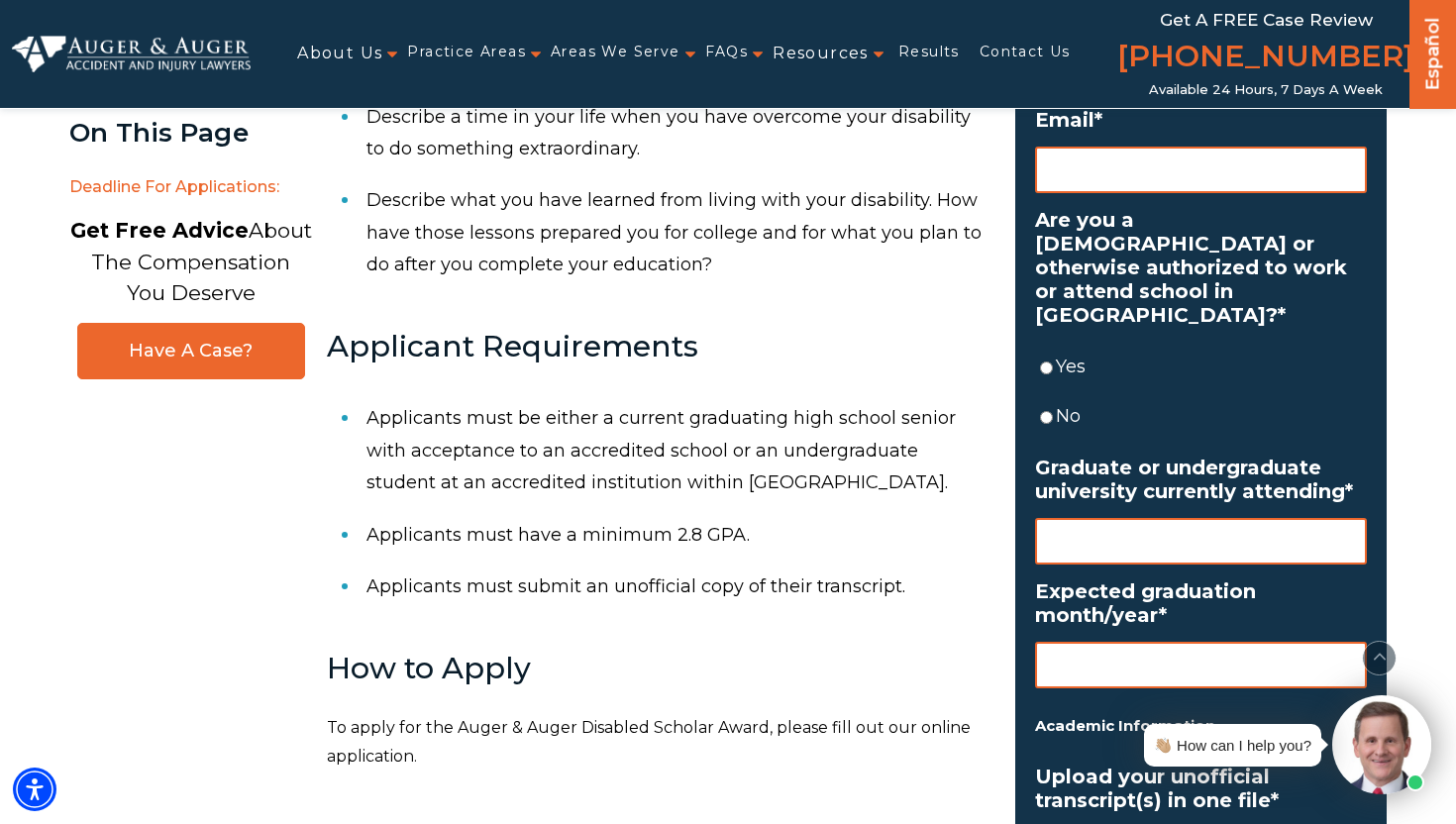click on "Applicants must be either a current graduating high school senior with acceptance to an accredited school or an undergraduate student at an accredited institution within the United States." at bounding box center (678, 450) 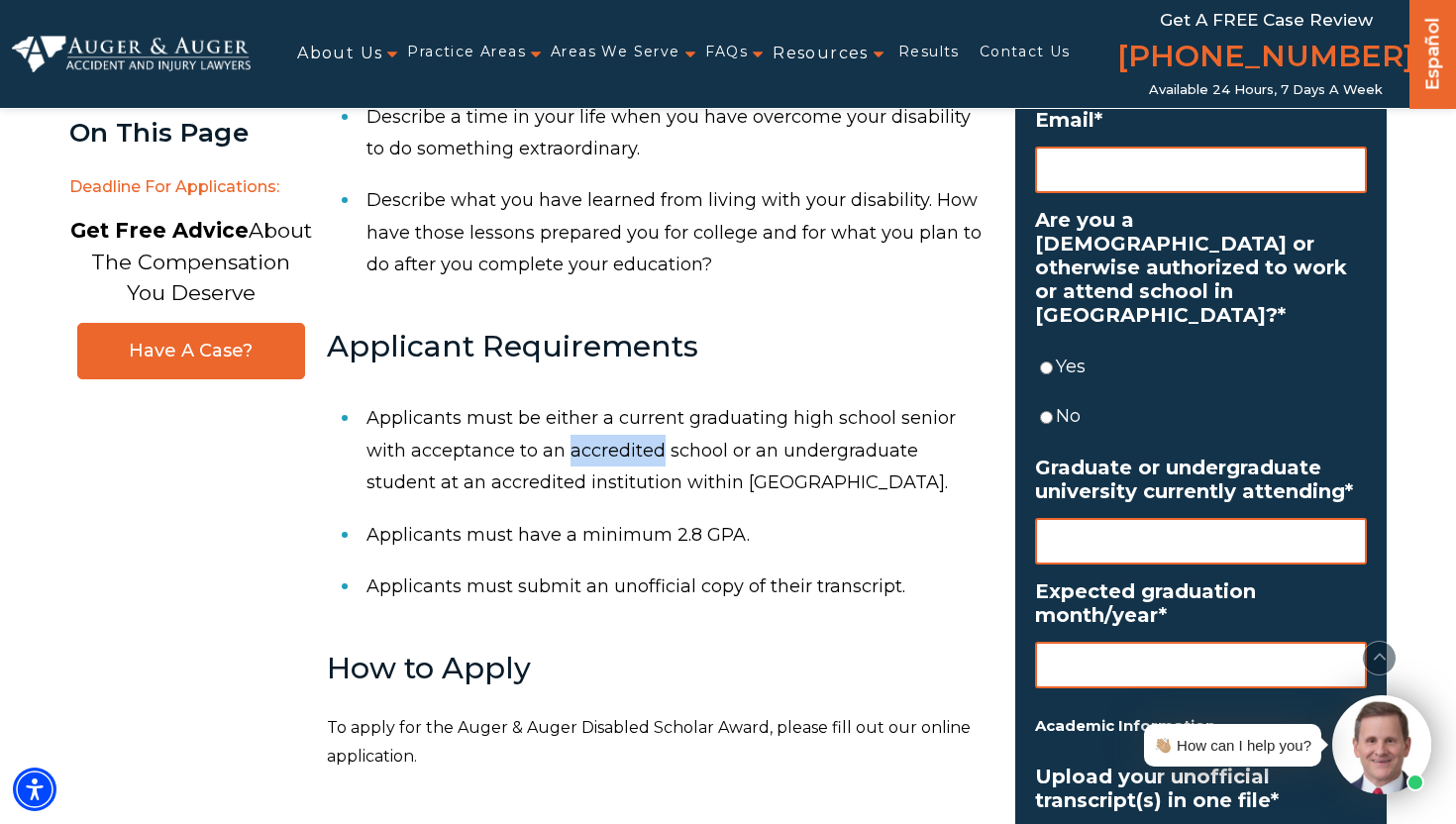 click on "Applicants must be either a current graduating high school senior with acceptance to an accredited school or an undergraduate student at an accredited institution within the United States." at bounding box center [678, 450] 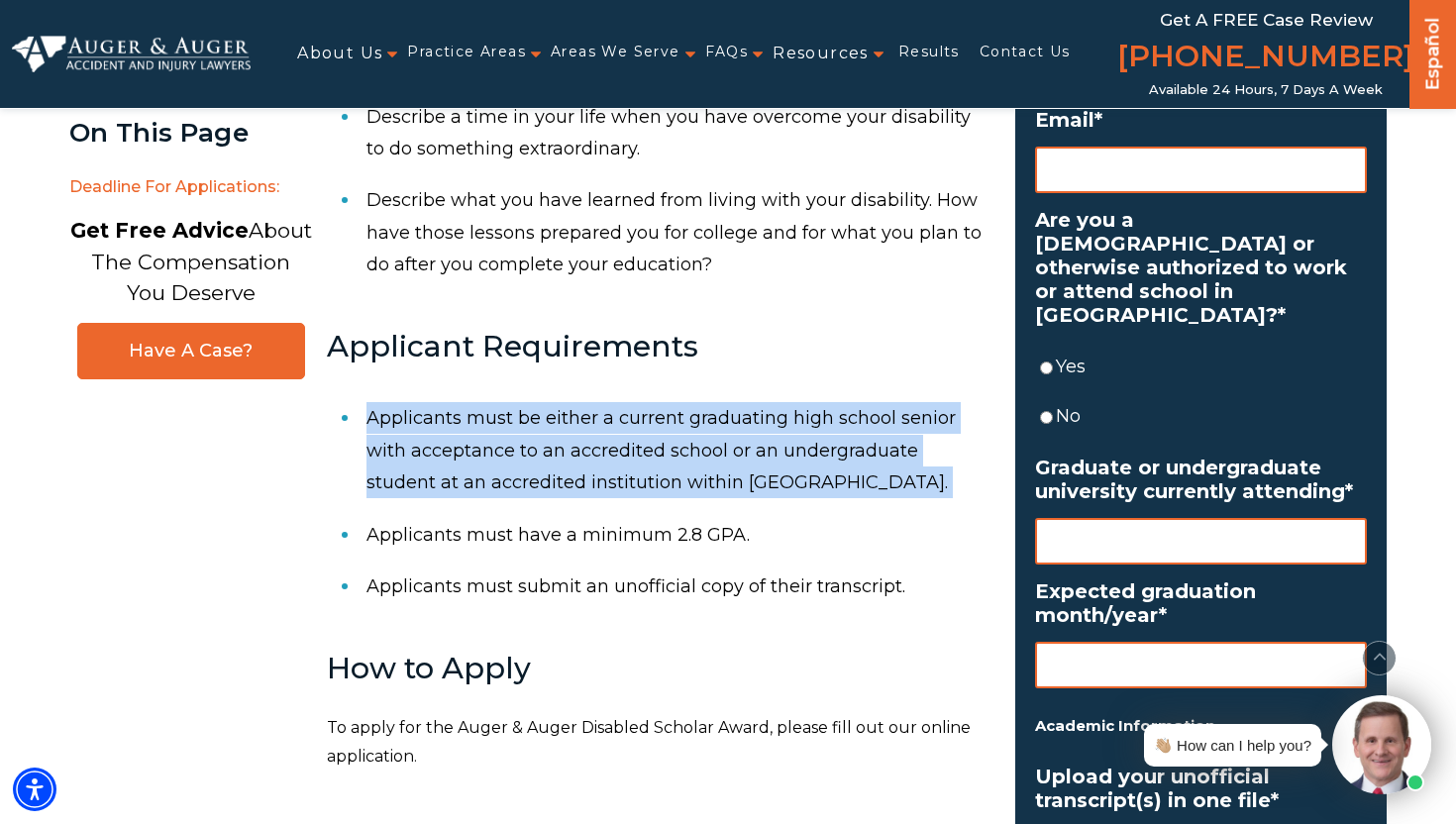 click on "Applicants must be either a current graduating high school senior with acceptance to an accredited school or an undergraduate student at an accredited institution within the United States." at bounding box center [678, 450] 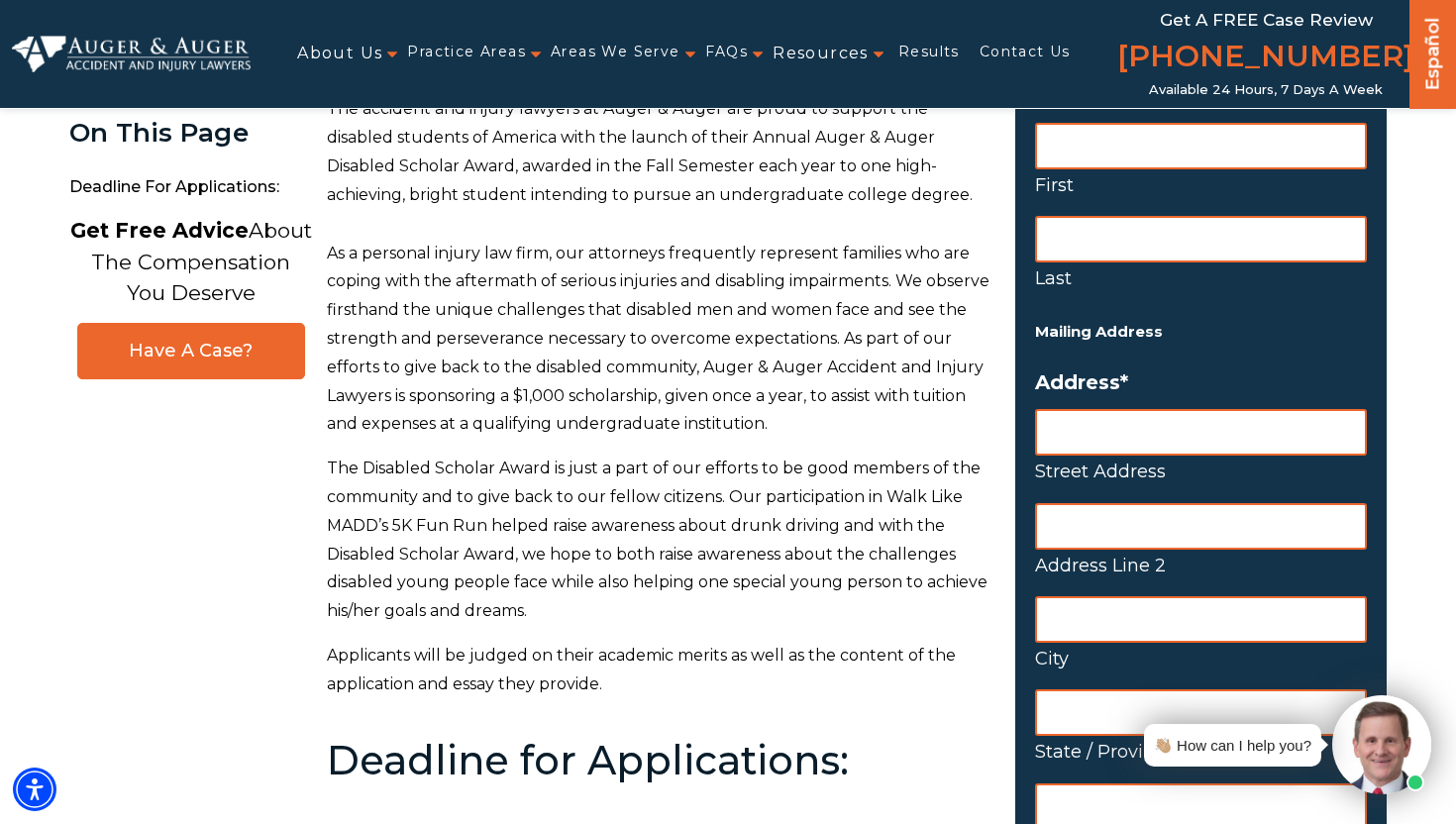 scroll, scrollTop: 0, scrollLeft: 0, axis: both 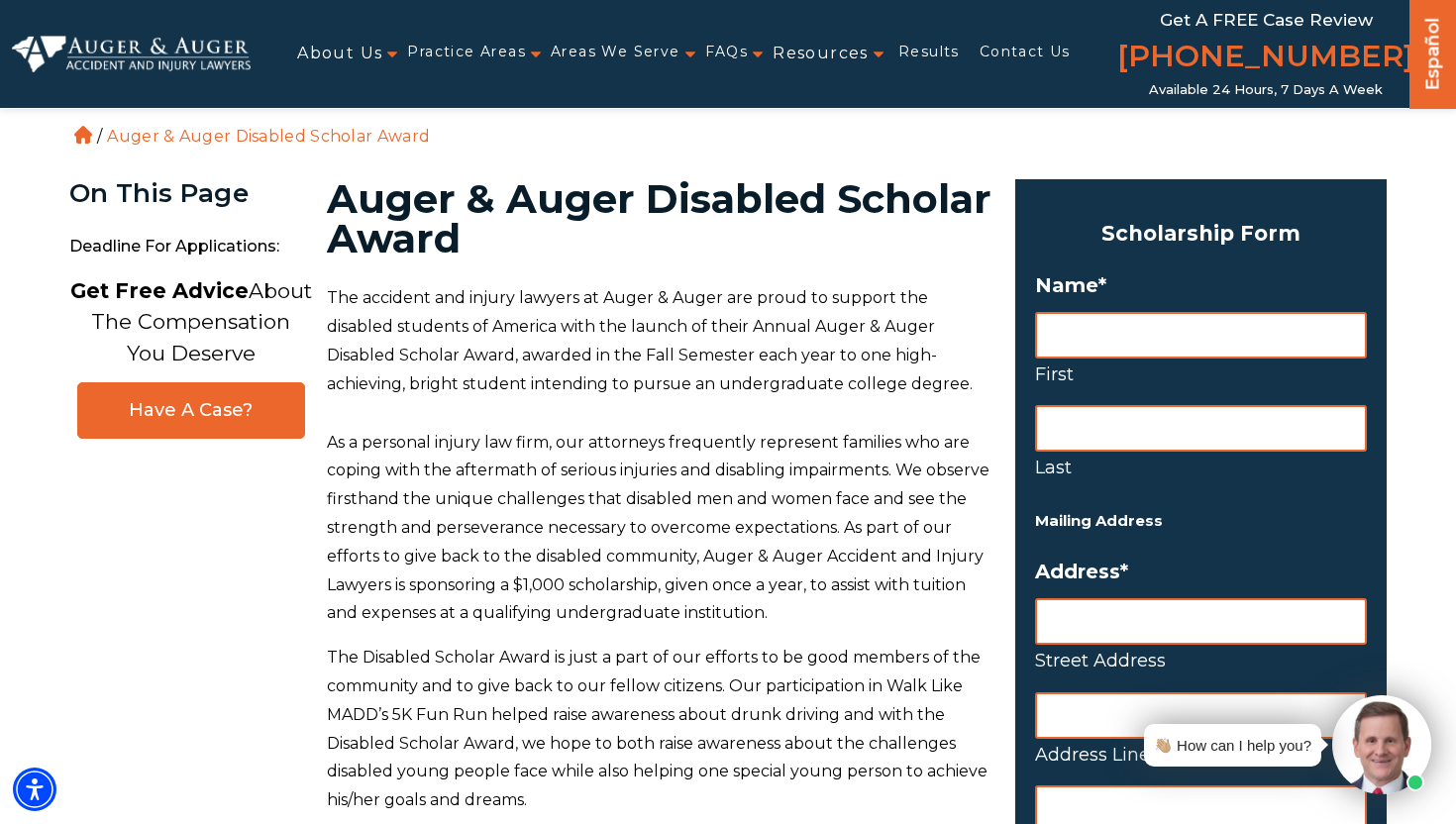 click on "First" at bounding box center (1200, 335) 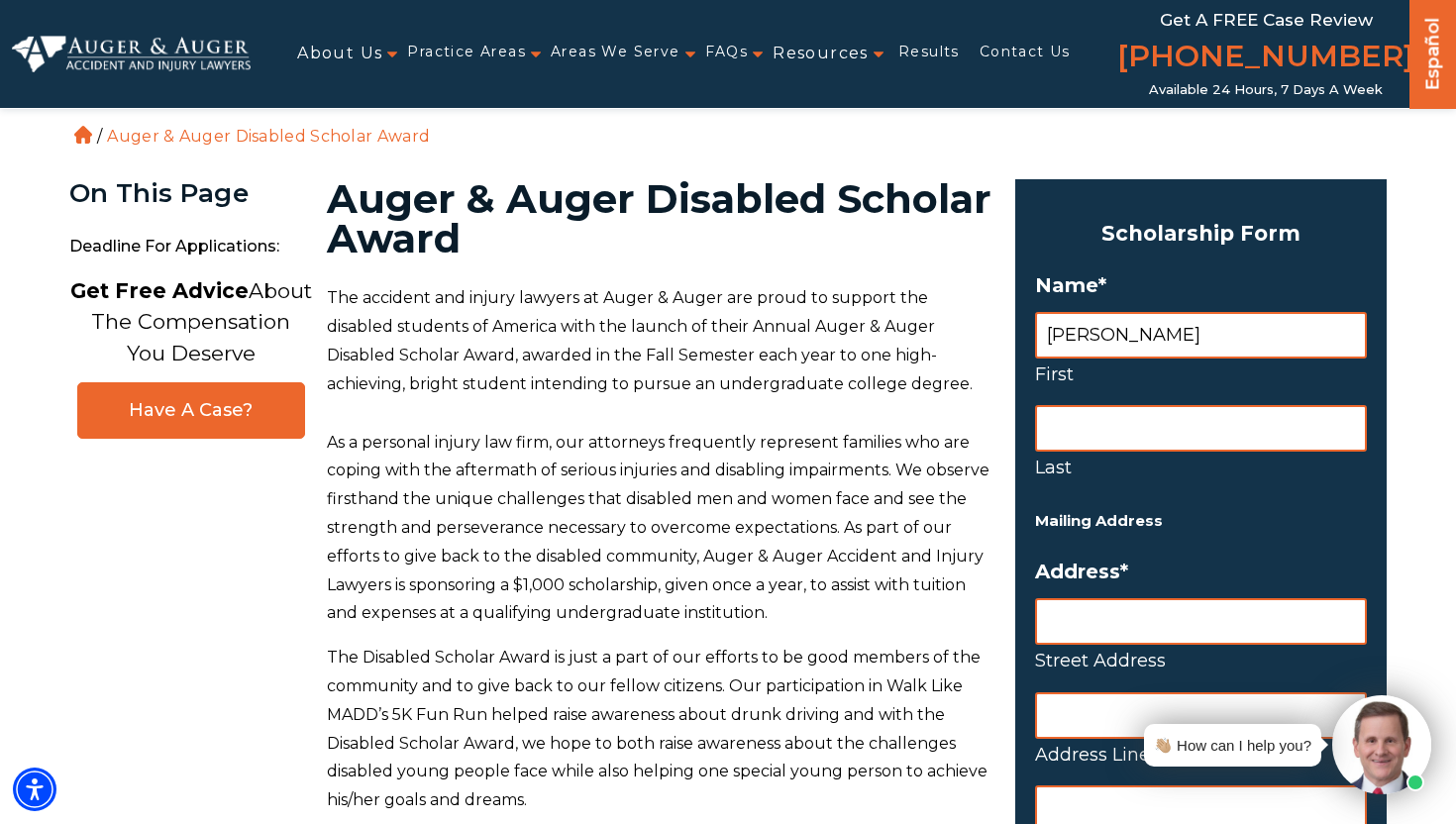 type on "Edmondson" 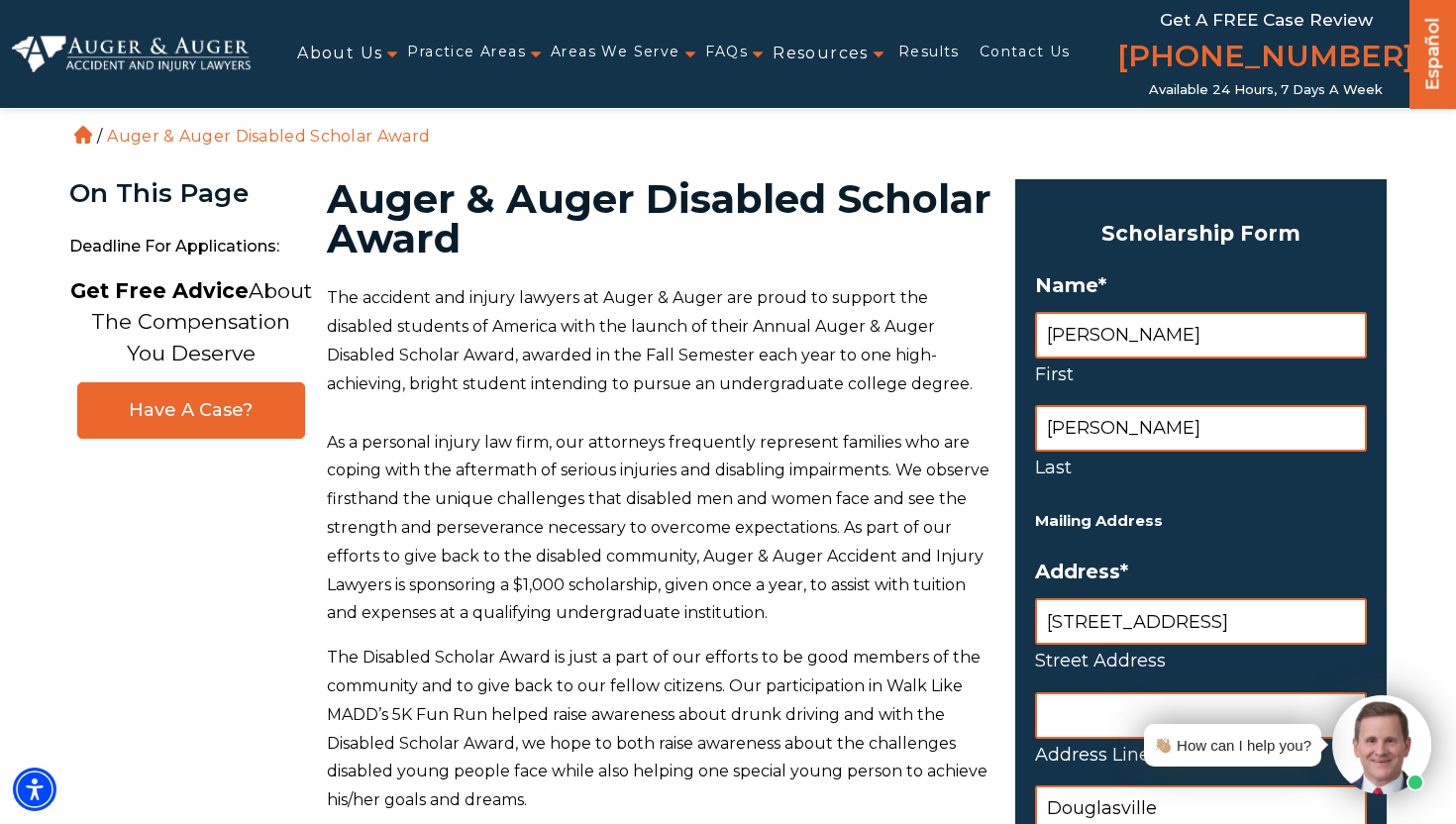 type on "GA" 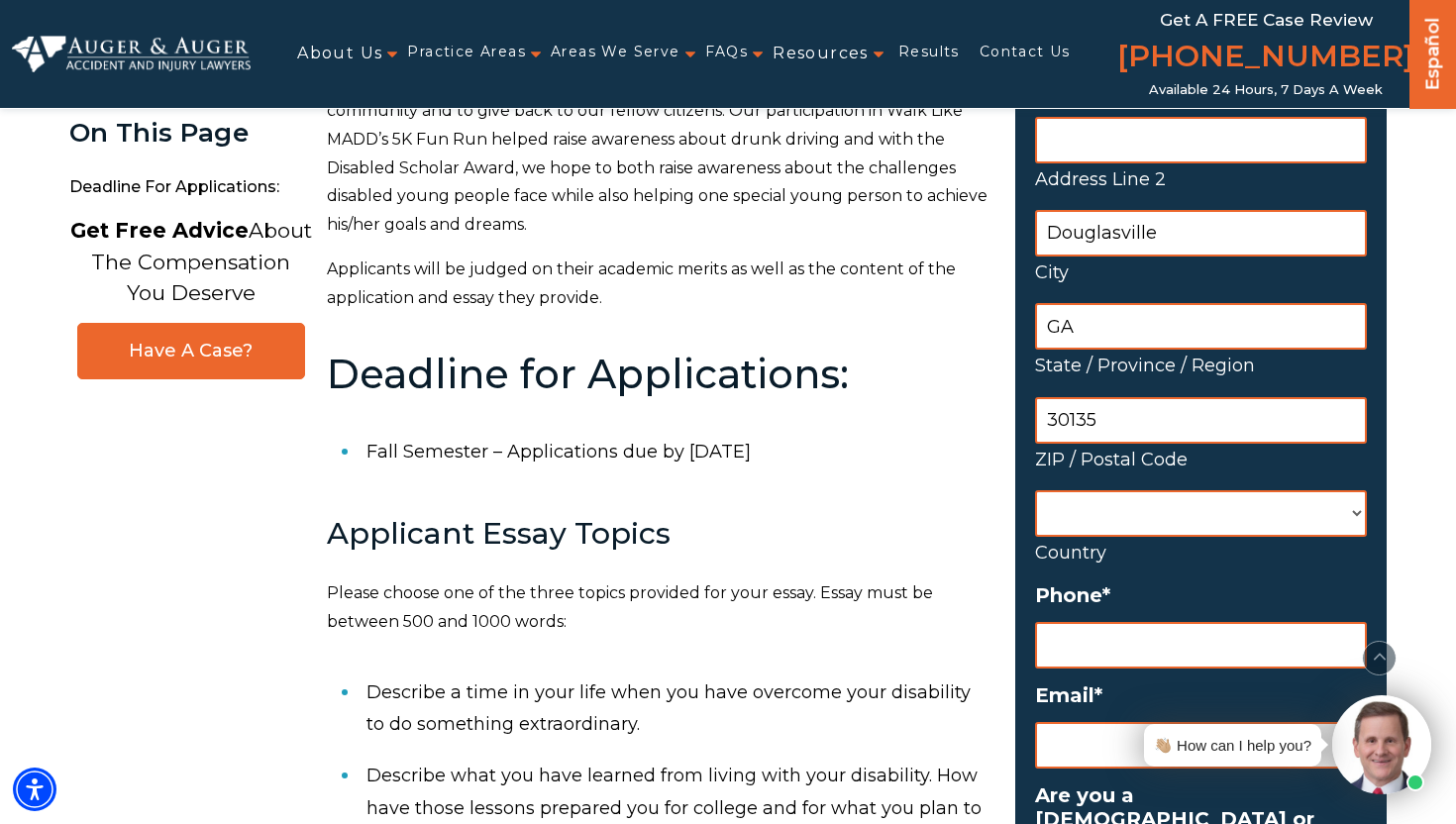 scroll, scrollTop: 577, scrollLeft: 0, axis: vertical 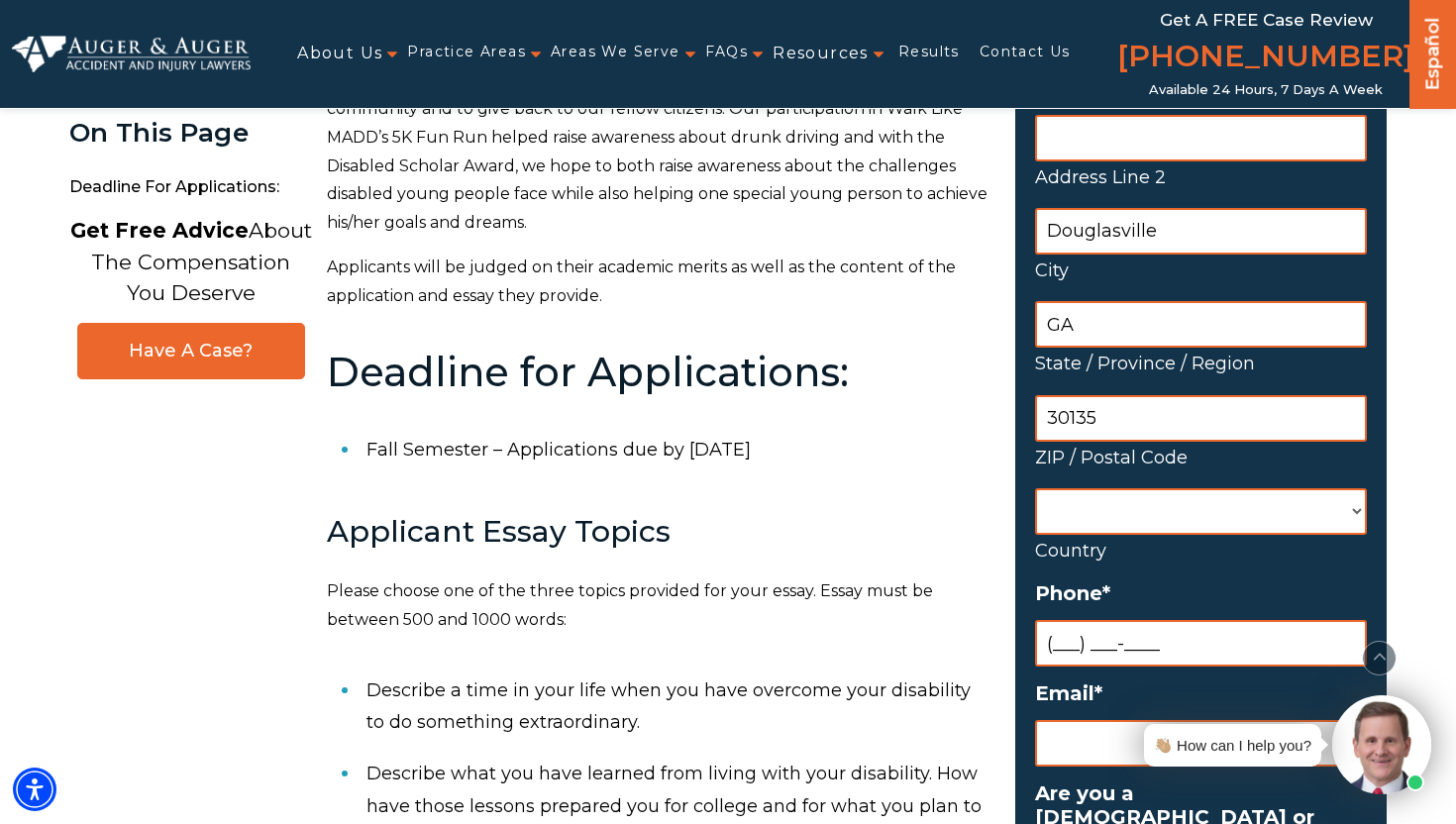 click on "(___) ___-____" at bounding box center [1200, 643] 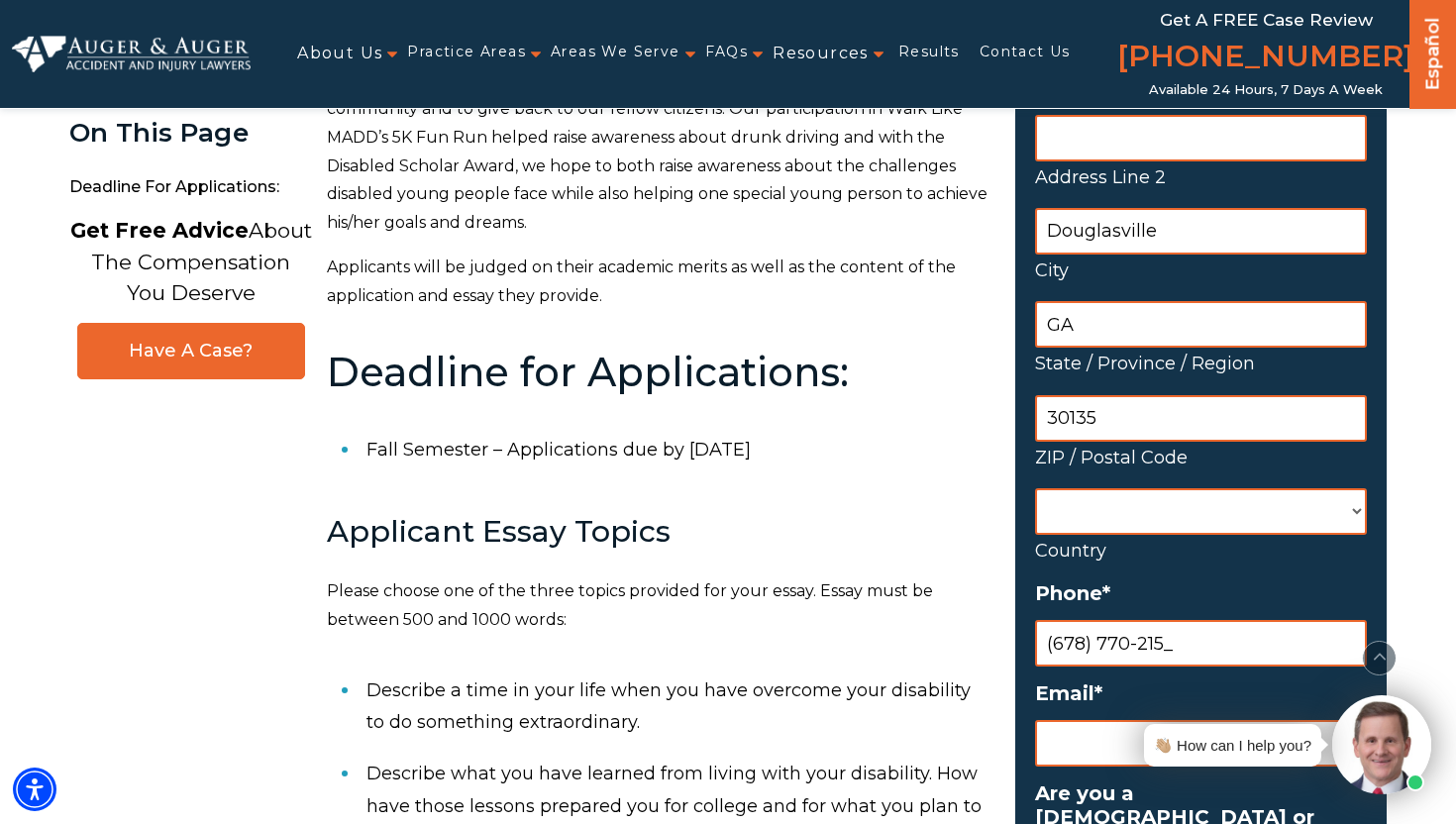 type on "(678) 770-2157" 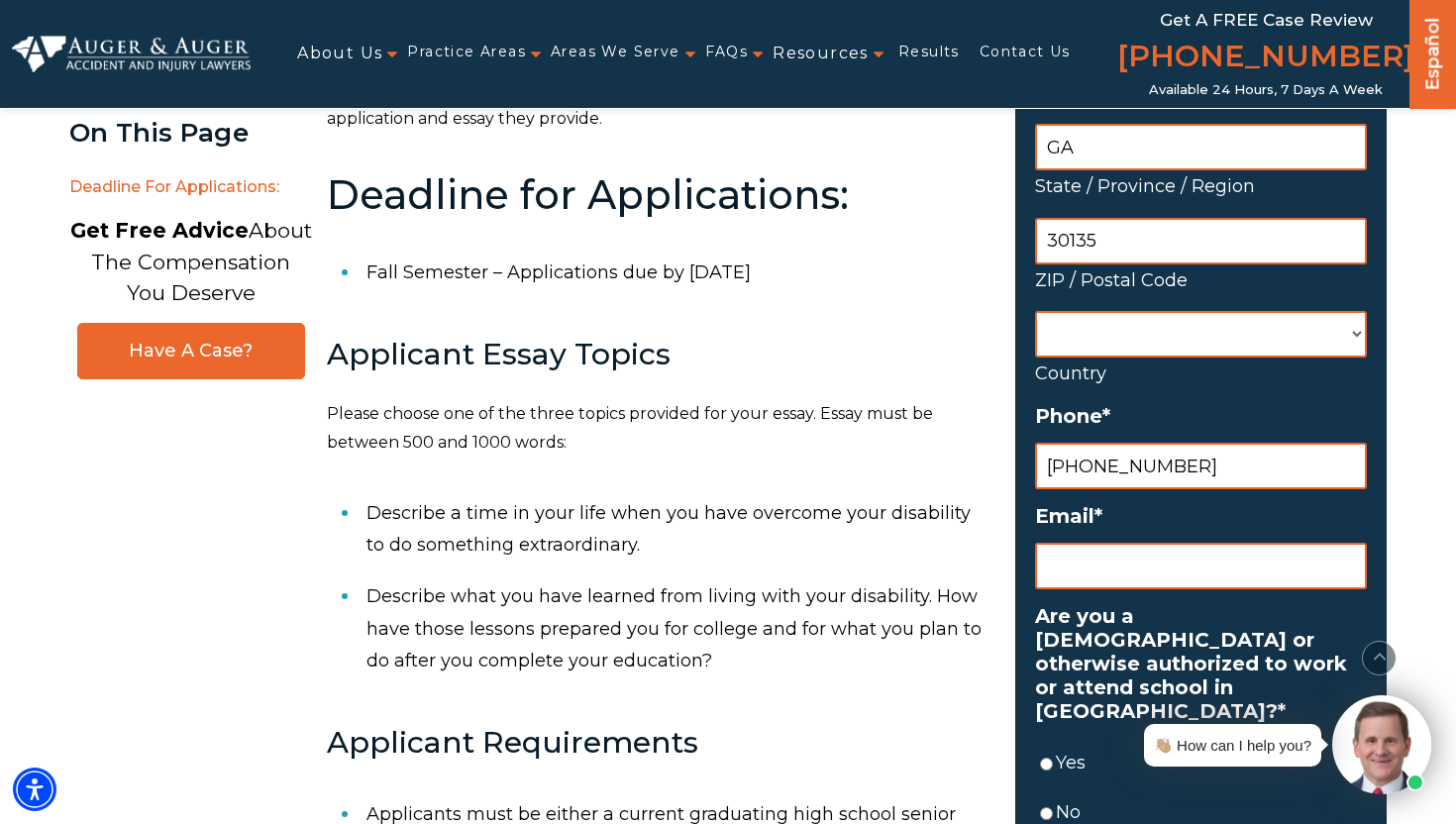 scroll, scrollTop: 765, scrollLeft: 0, axis: vertical 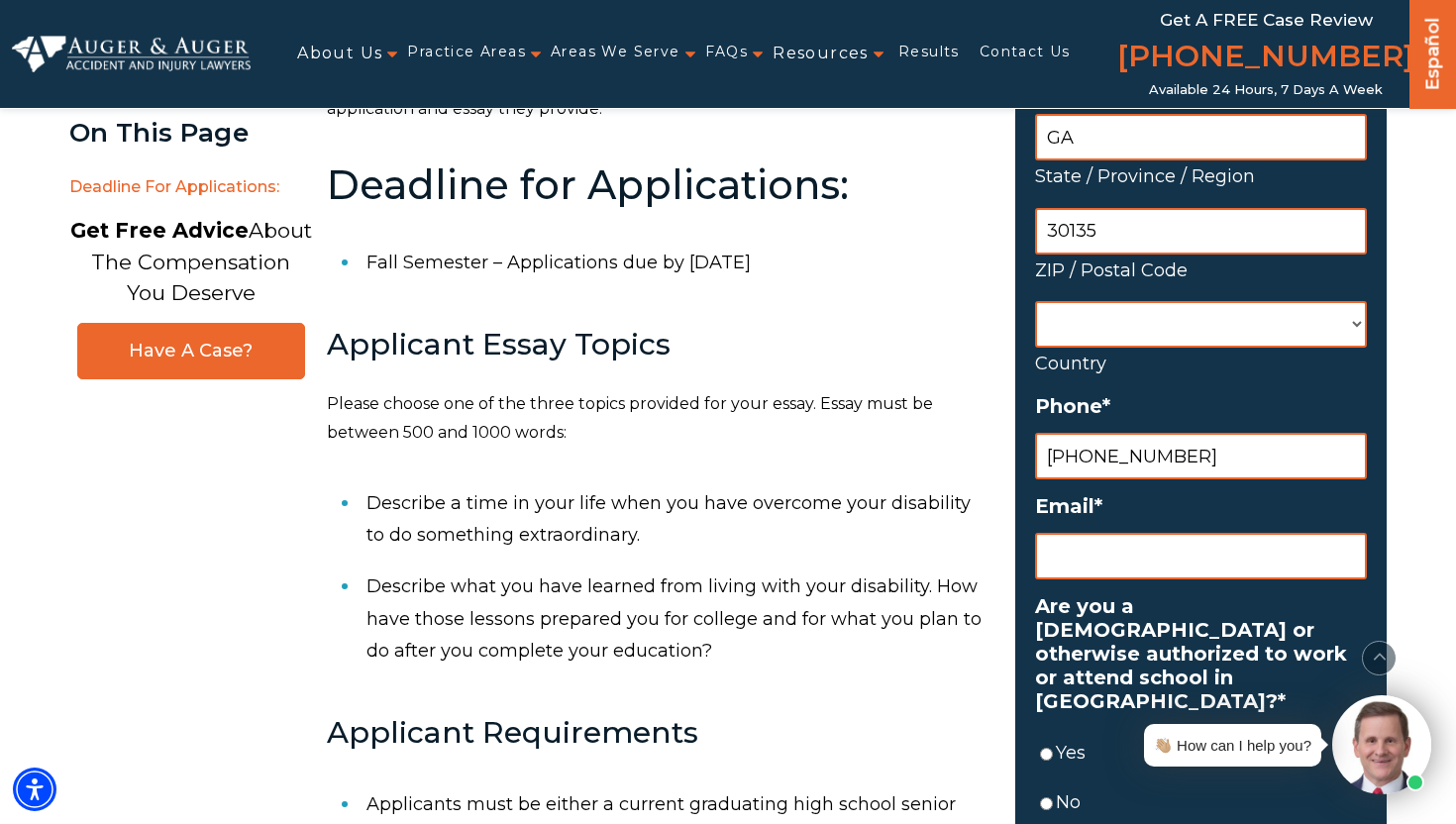 click on "Email *" at bounding box center [1200, 556] 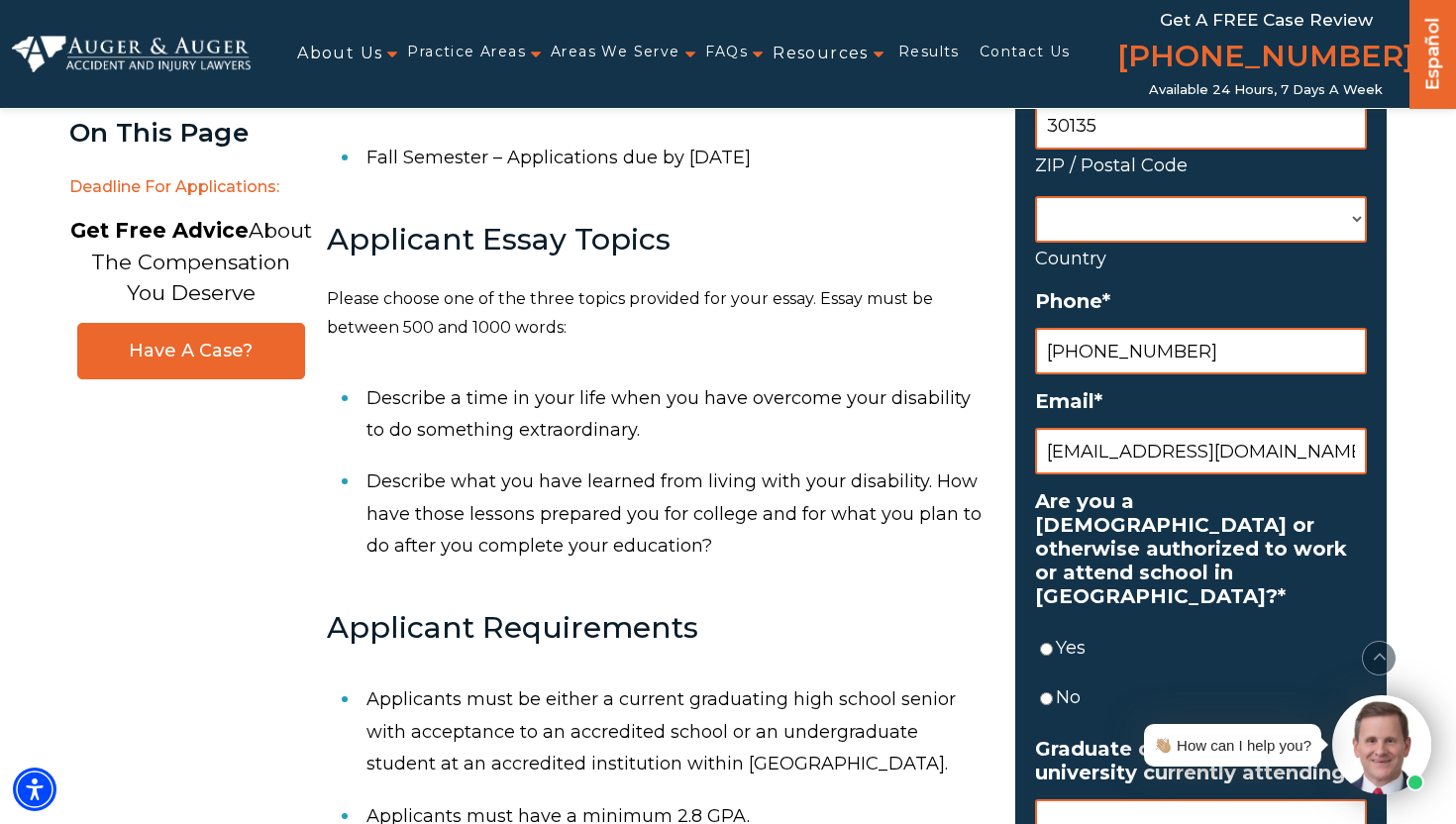scroll, scrollTop: 895, scrollLeft: 0, axis: vertical 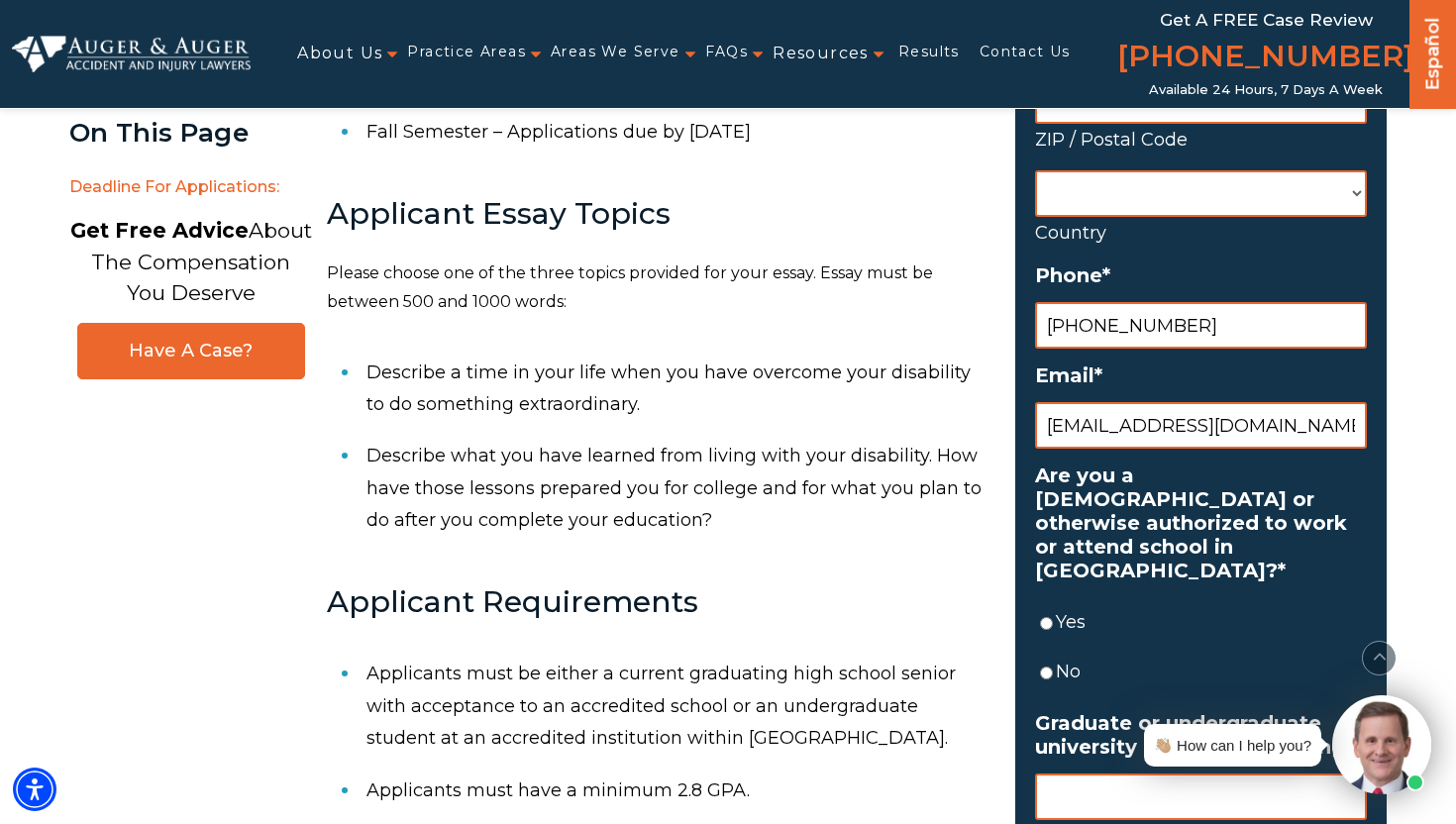 type on "kamedm24@gmail.com" 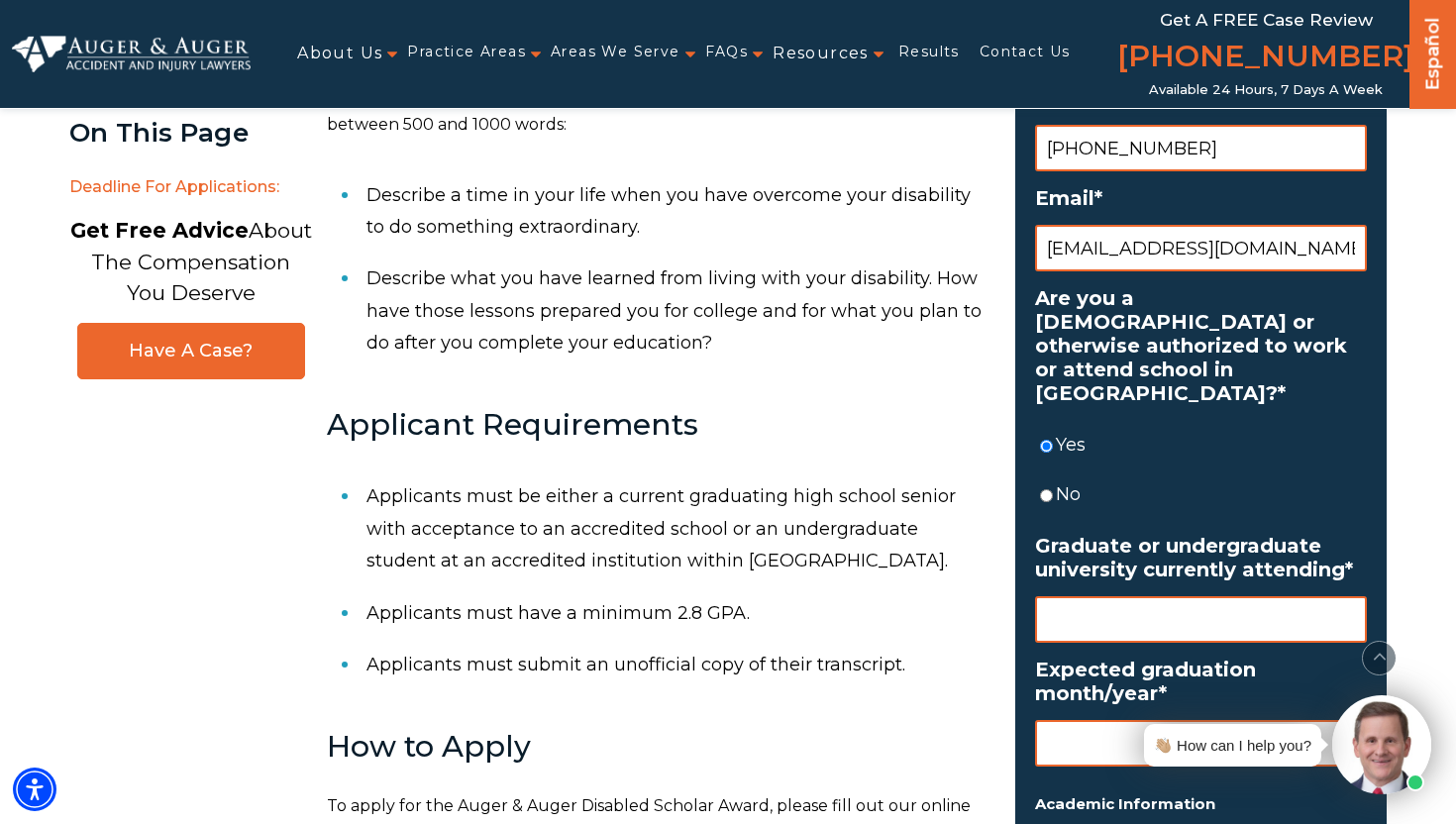scroll, scrollTop: 1093, scrollLeft: 0, axis: vertical 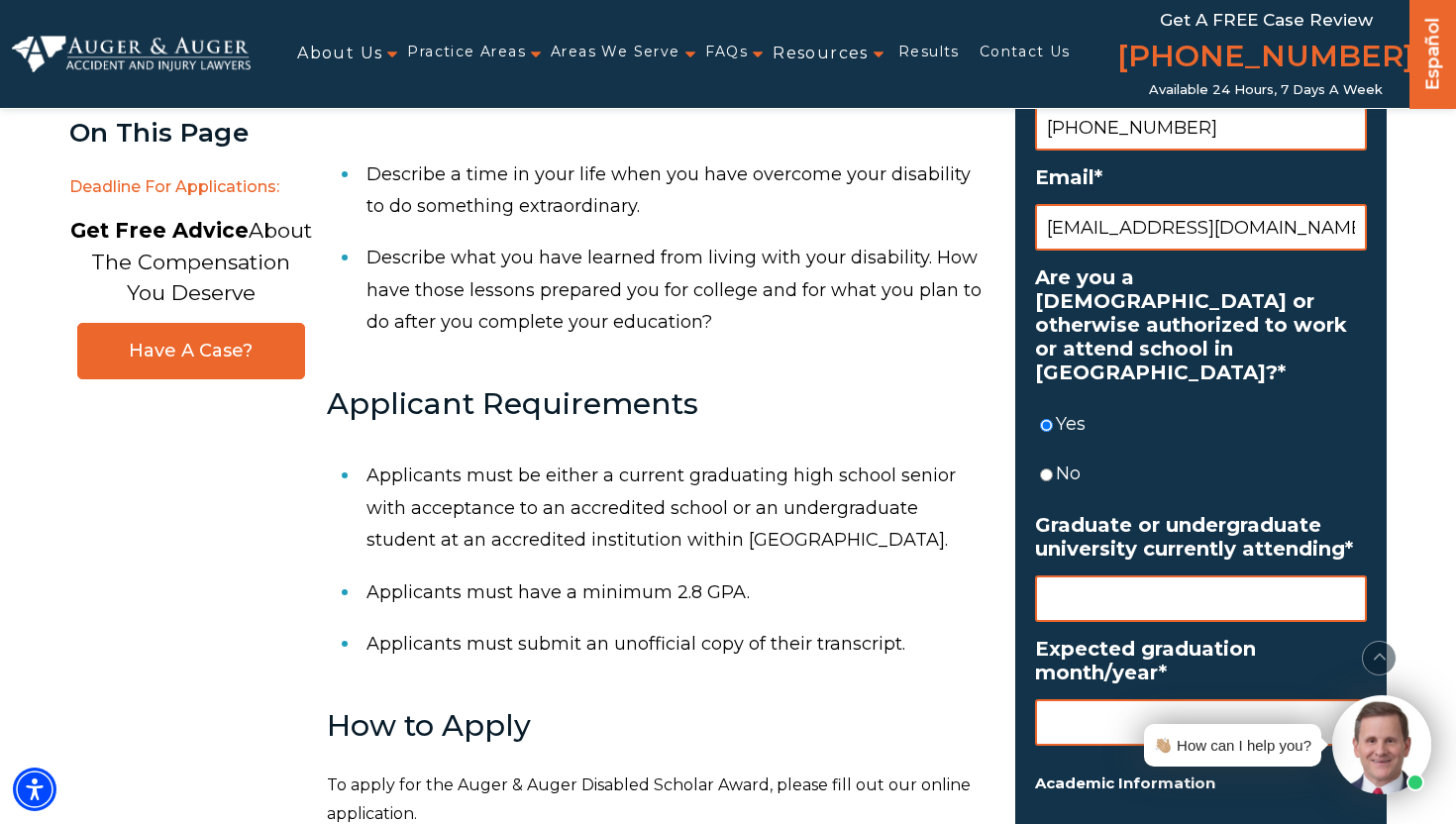 click on "Name *     Kamau   First       Edmondson   Last     Mailing Address Address *       9814 Forest Hill Dr.   Street Address       Address Line 2     Douglasville   City     GA   State / Province / Region     30135   ZIP / Postal Code     Afghanistan Albania Algeria American Samoa Andorra Angola Anguilla Antarctica Antigua and Barbuda Argentina Armenia Aruba Australia Austria Azerbaijan Bahamas Bahrain Bangladesh Barbados Belarus Belgium Belize Benin Bermuda Bhutan Bolivia Bonaire, Sint Eustatius and Saba Bosnia and Herzegovina Botswana Bouvet Island Brazil British Indian Ocean Territory Brunei Darussalam Bulgaria Burkina Faso Burundi Cabo Verde Cambodia Cameroon Canada Cayman Islands Central African Republic Chad Chile China Christmas Island Cocos Islands Colombia Comoros Congo Congo, Democratic Republic of the Cook Islands Costa Rica Croatia Cuba Curaçao Cyprus Czechia Côte d'Ivoire Denmark Djibouti Dominica Dominican Republic Ecuador Egypt El Salvador Equatorial Guinea Eritrea Estonia Eswatini Ethiopia Fiji" at bounding box center [1200, 581] 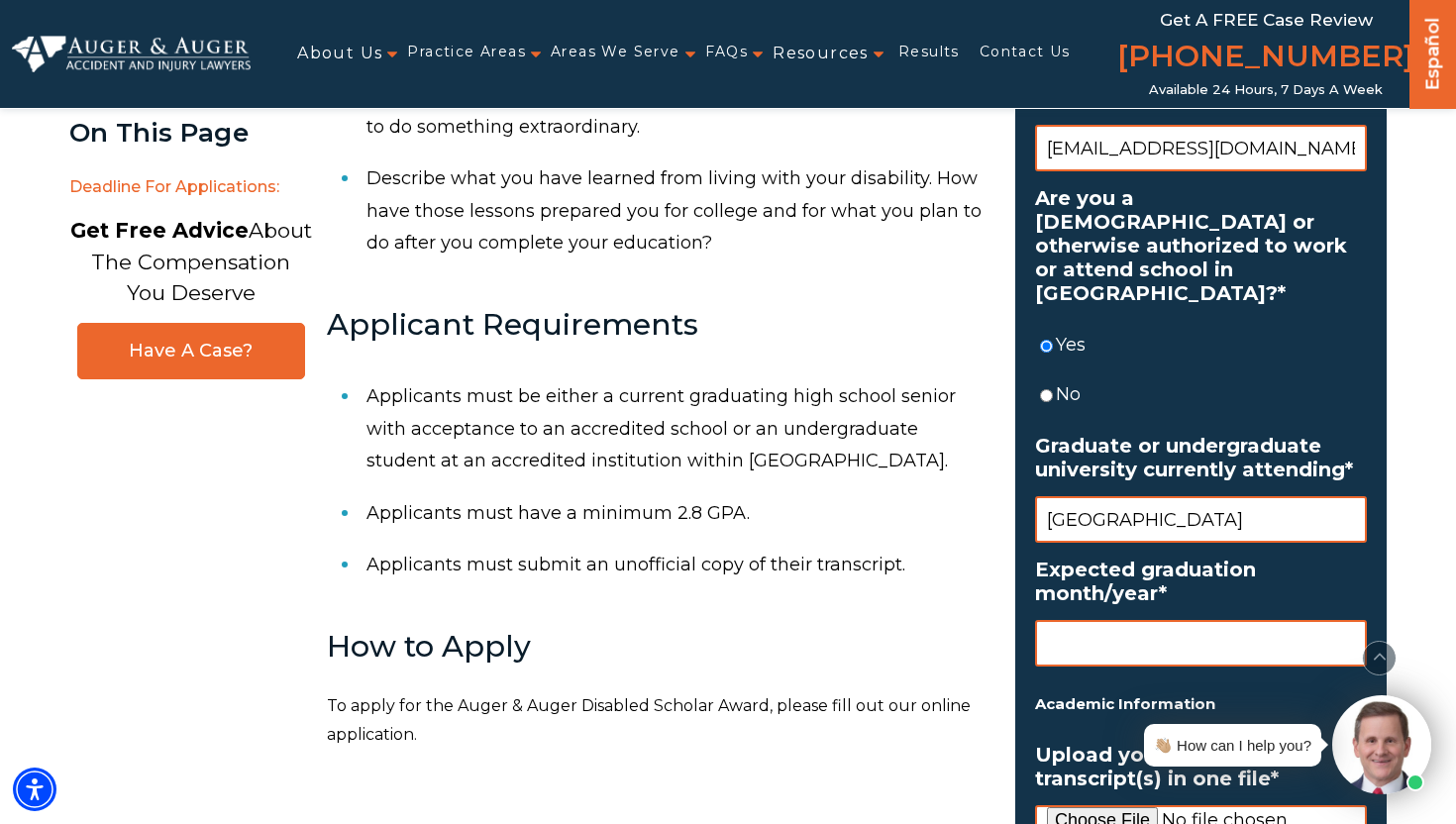 scroll, scrollTop: 1176, scrollLeft: 0, axis: vertical 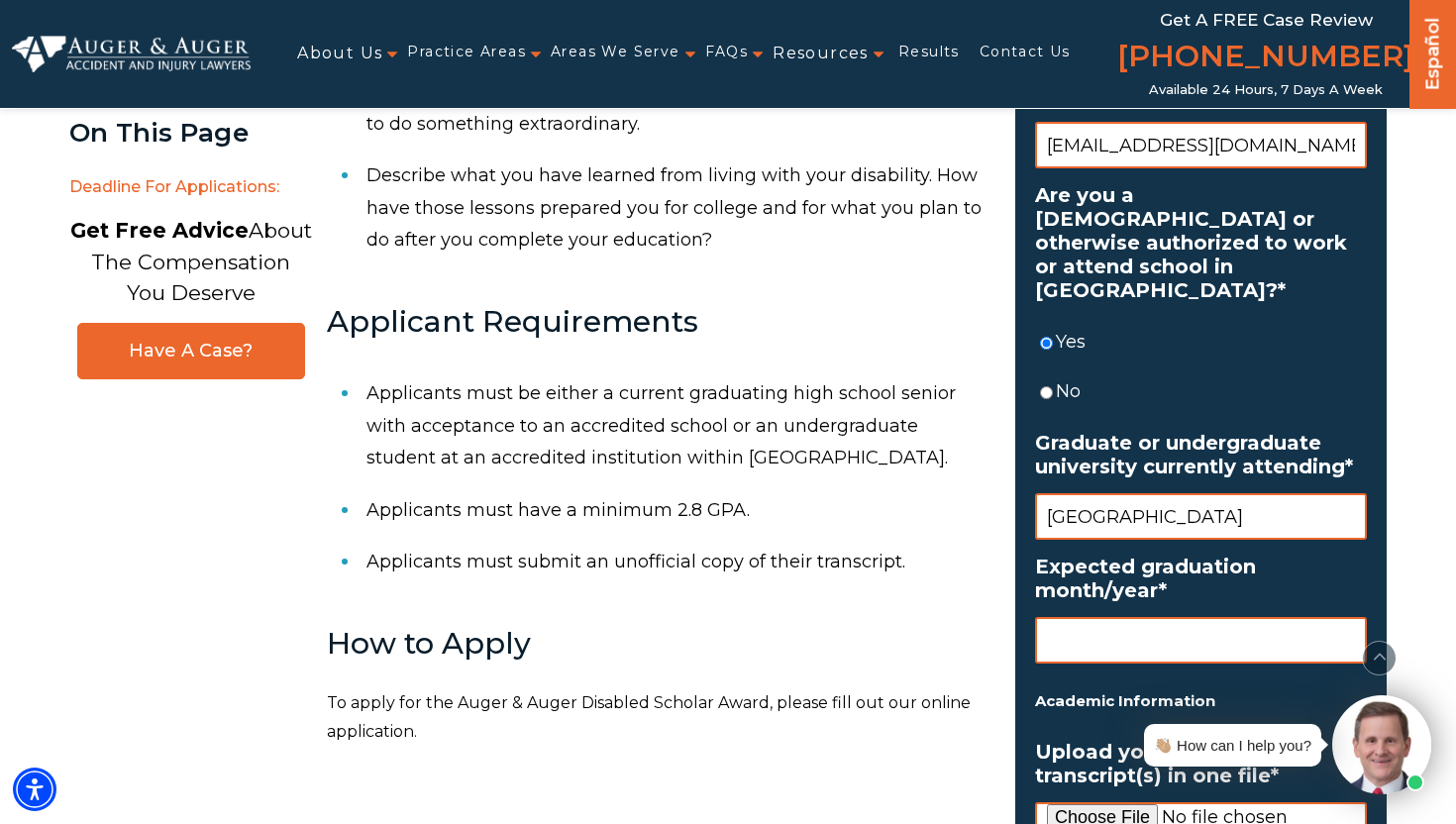 type on "Northwestern University" 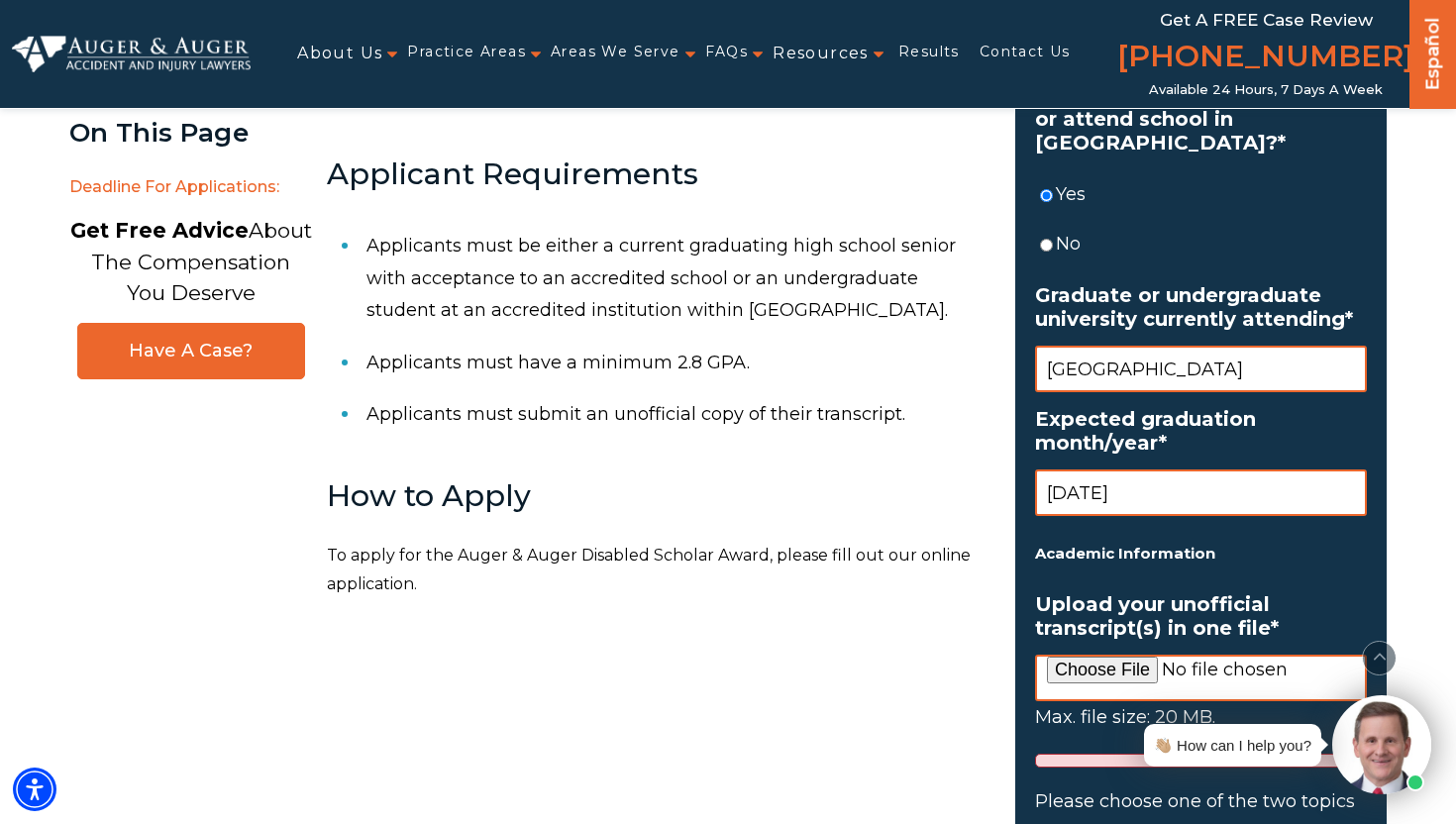 scroll, scrollTop: 1353, scrollLeft: 0, axis: vertical 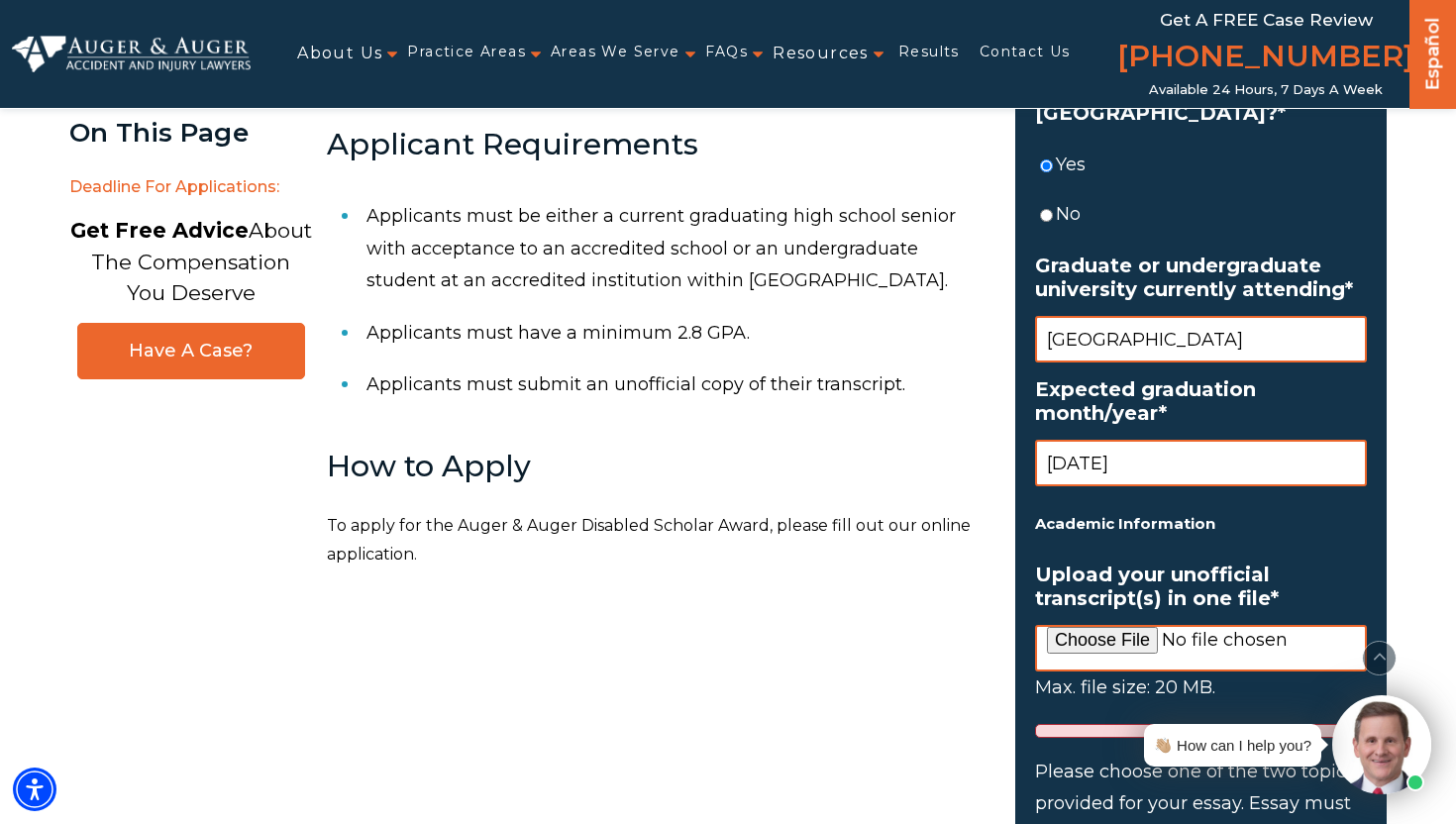 type on "June 2028" 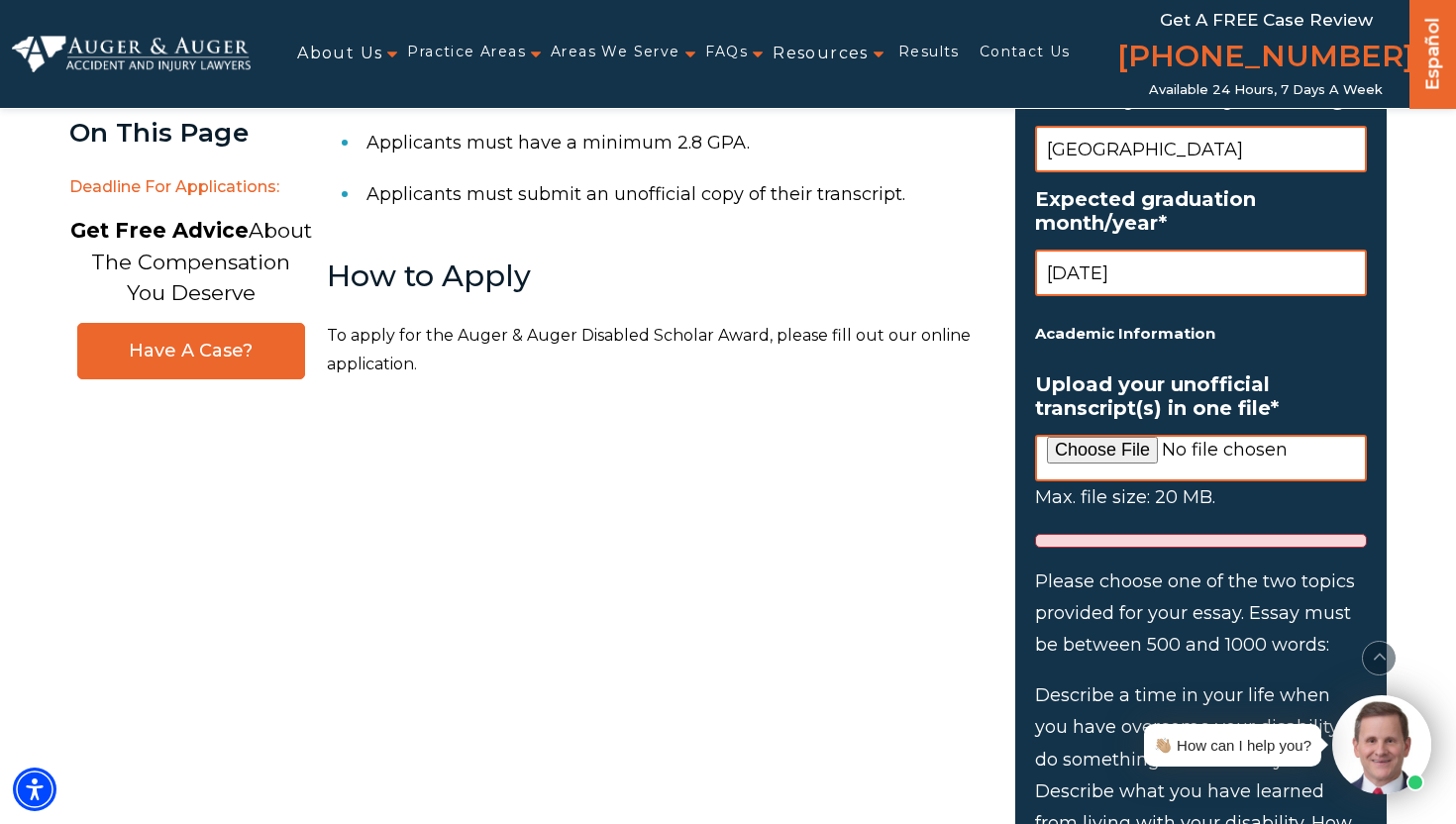 scroll, scrollTop: 1553, scrollLeft: 0, axis: vertical 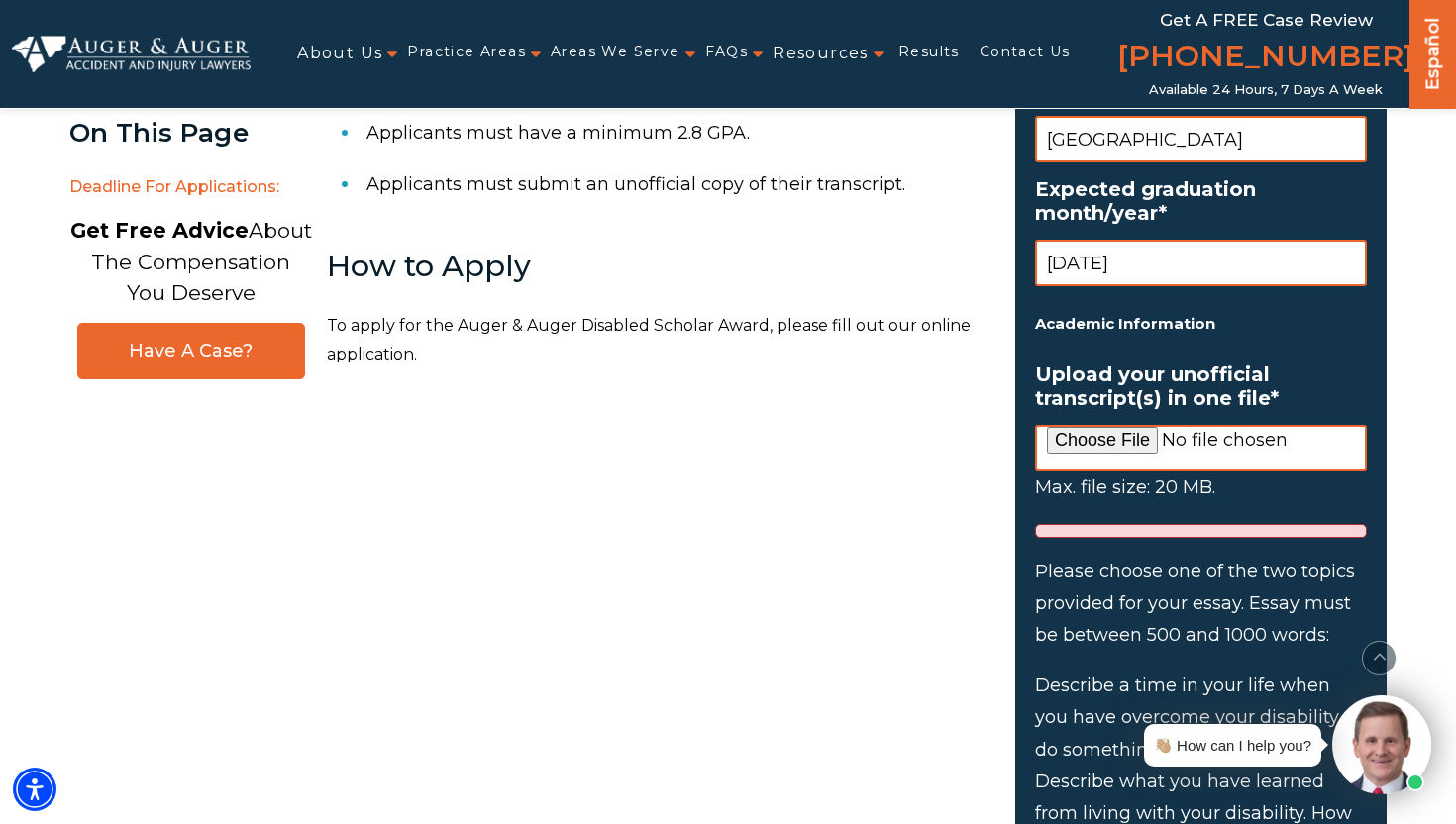click on "Upload your unofficial transcript(s) in one file *" at bounding box center [1200, 448] 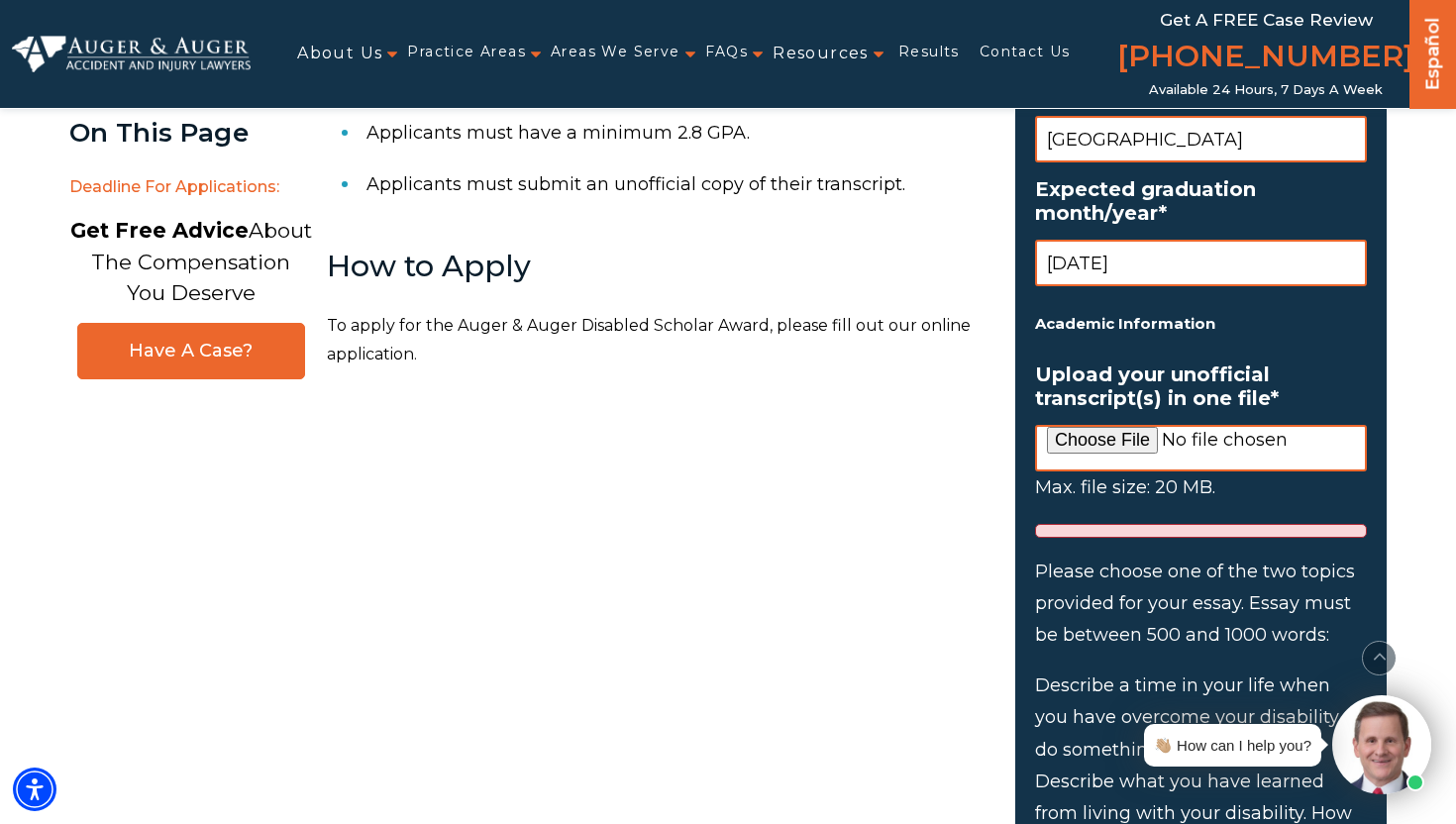 type on "C:\fakepath\EdmondsonKamauSpring2025 (1) (1).pdf" 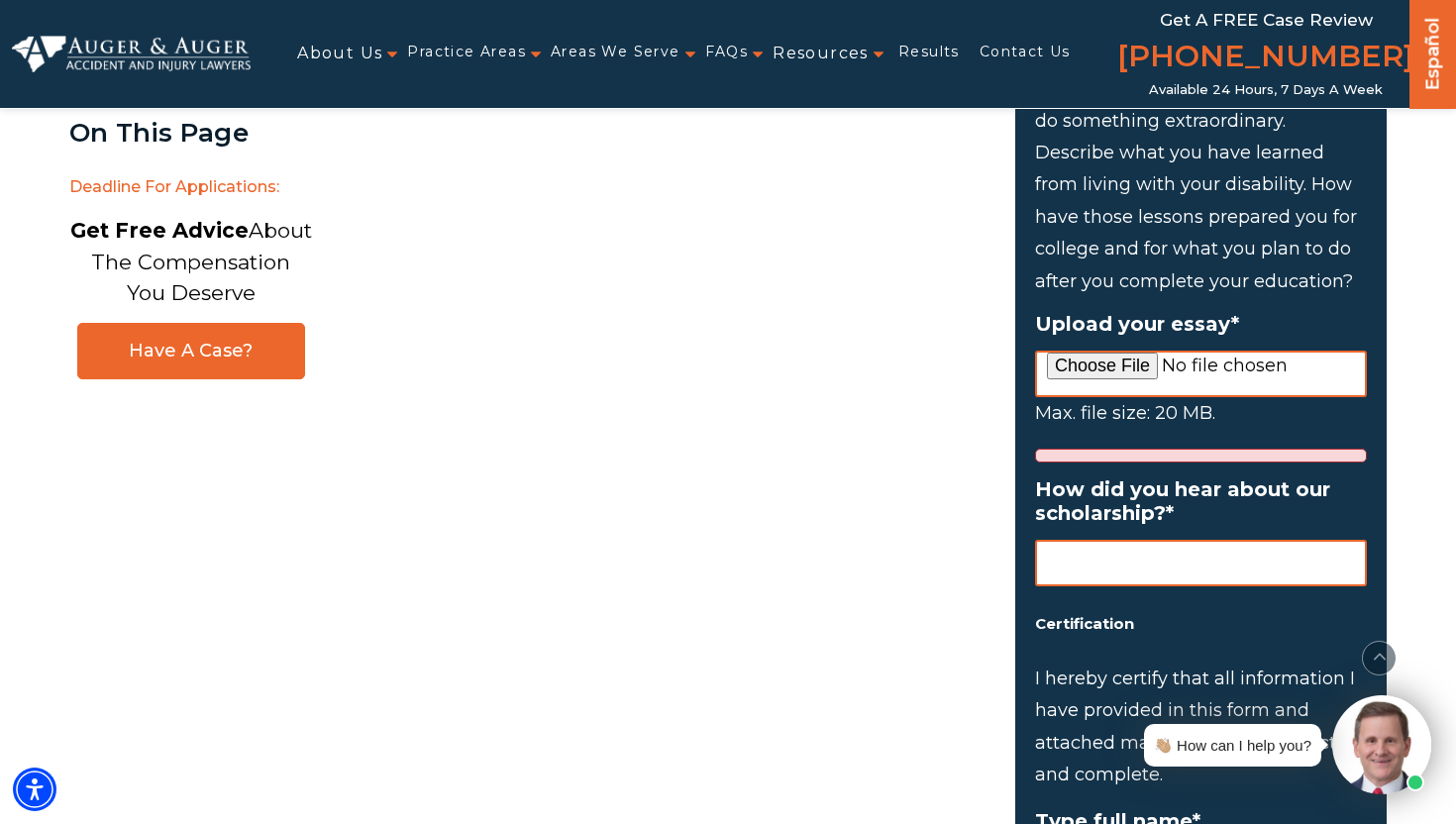 scroll, scrollTop: 2163, scrollLeft: 0, axis: vertical 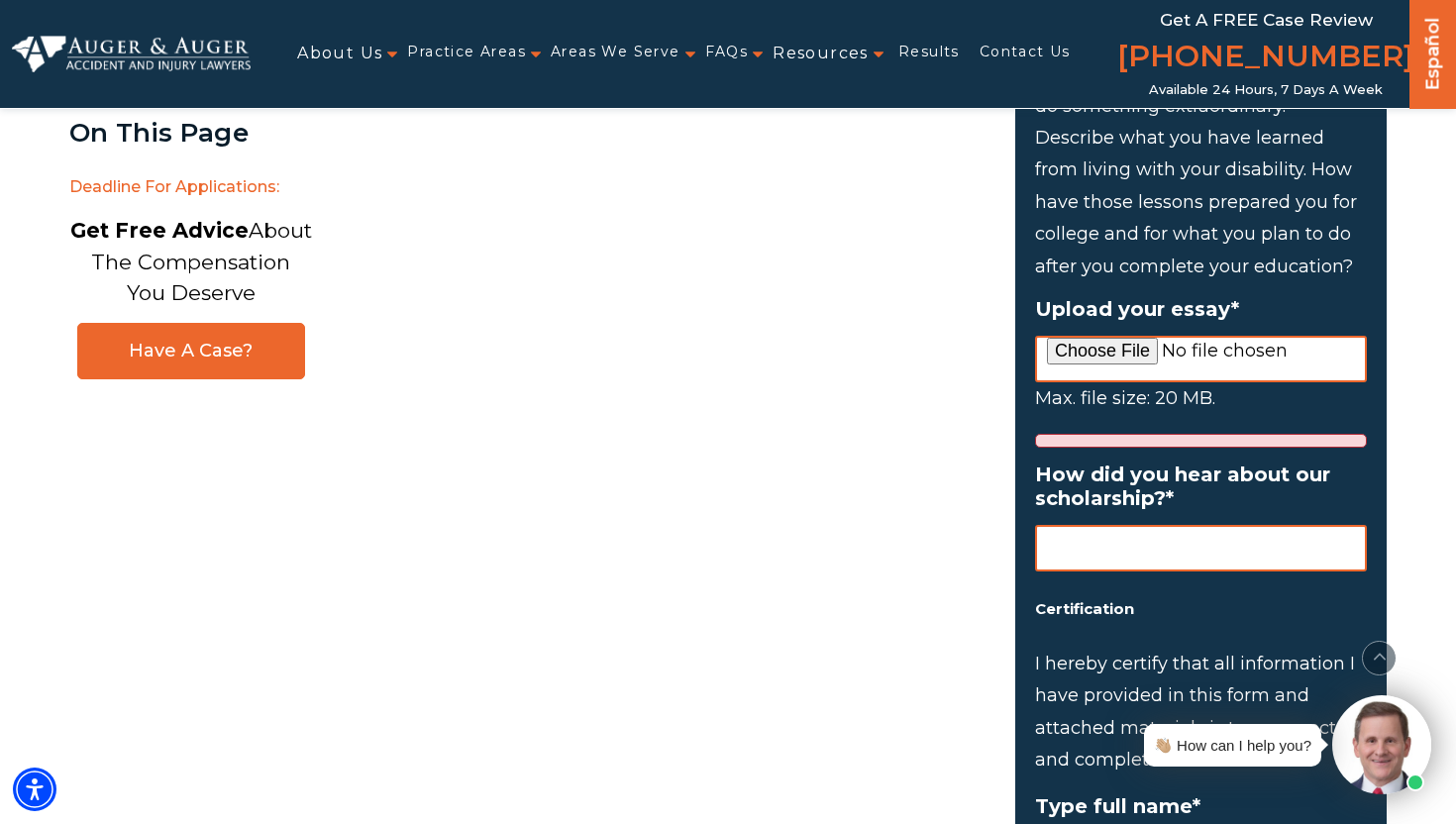click on "Upload your essay *" at bounding box center [1200, 359] 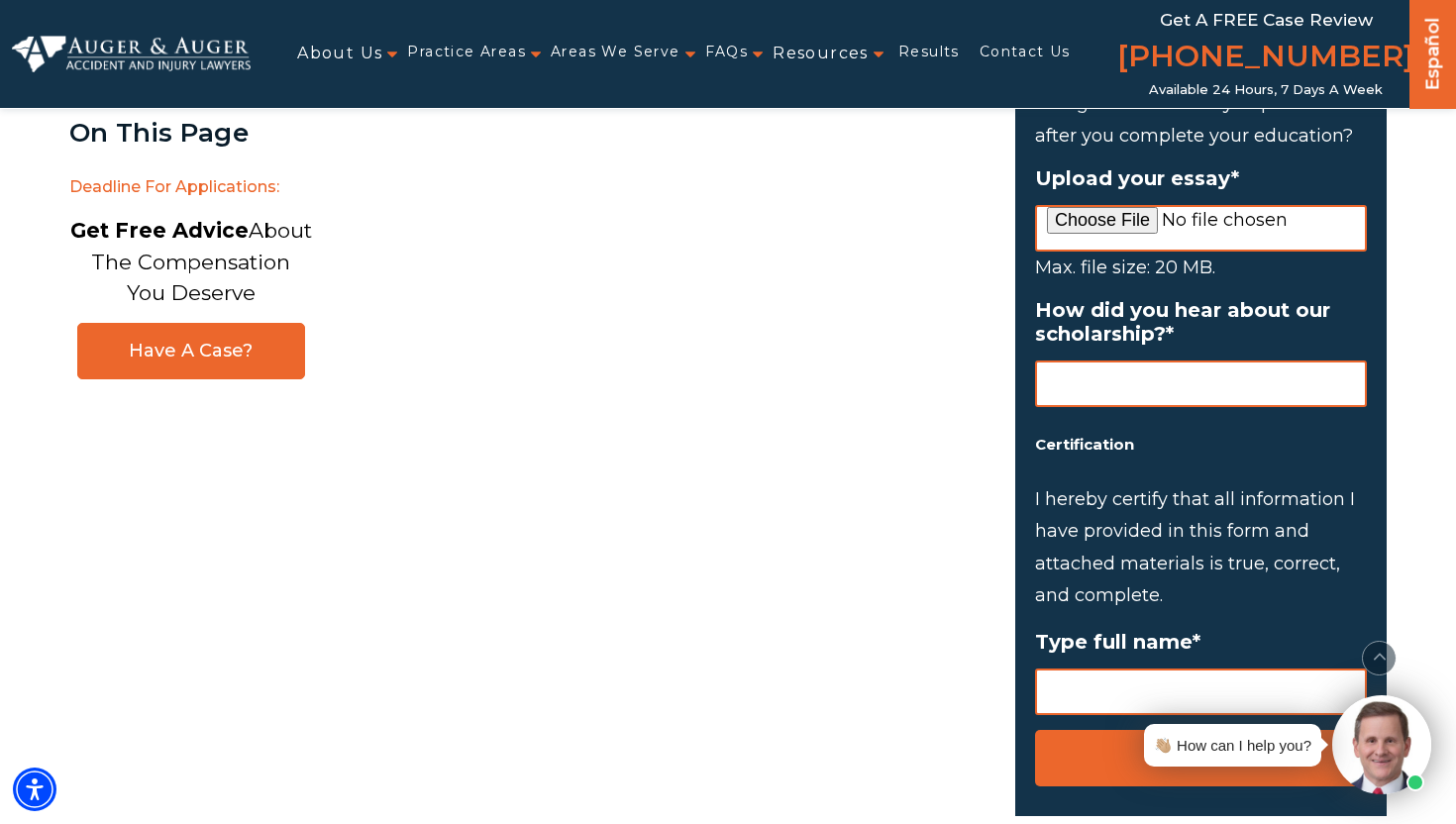 scroll, scrollTop: 2306, scrollLeft: 0, axis: vertical 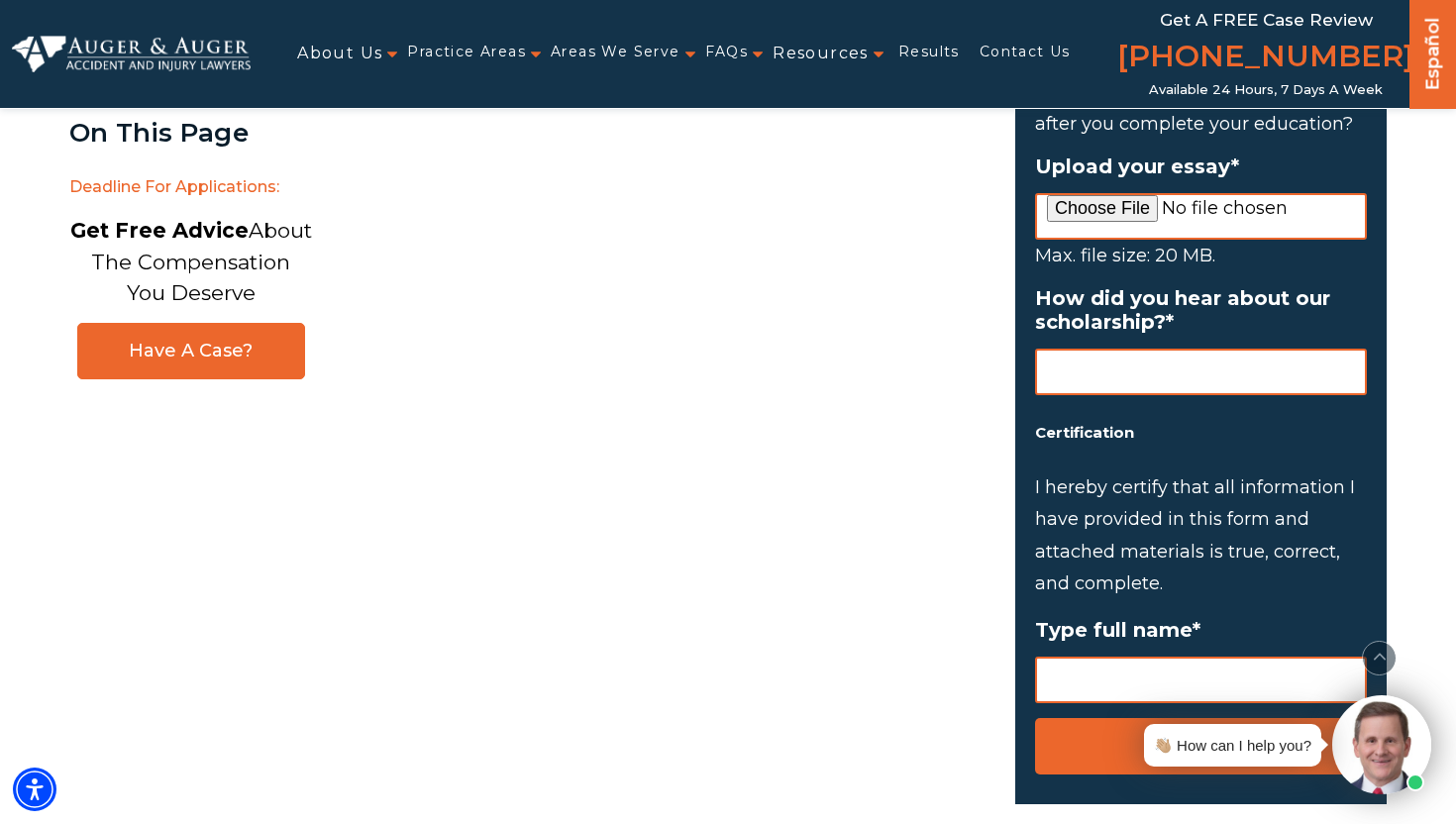 click on "How did you hear about our scholarship? *" at bounding box center (1200, 371) 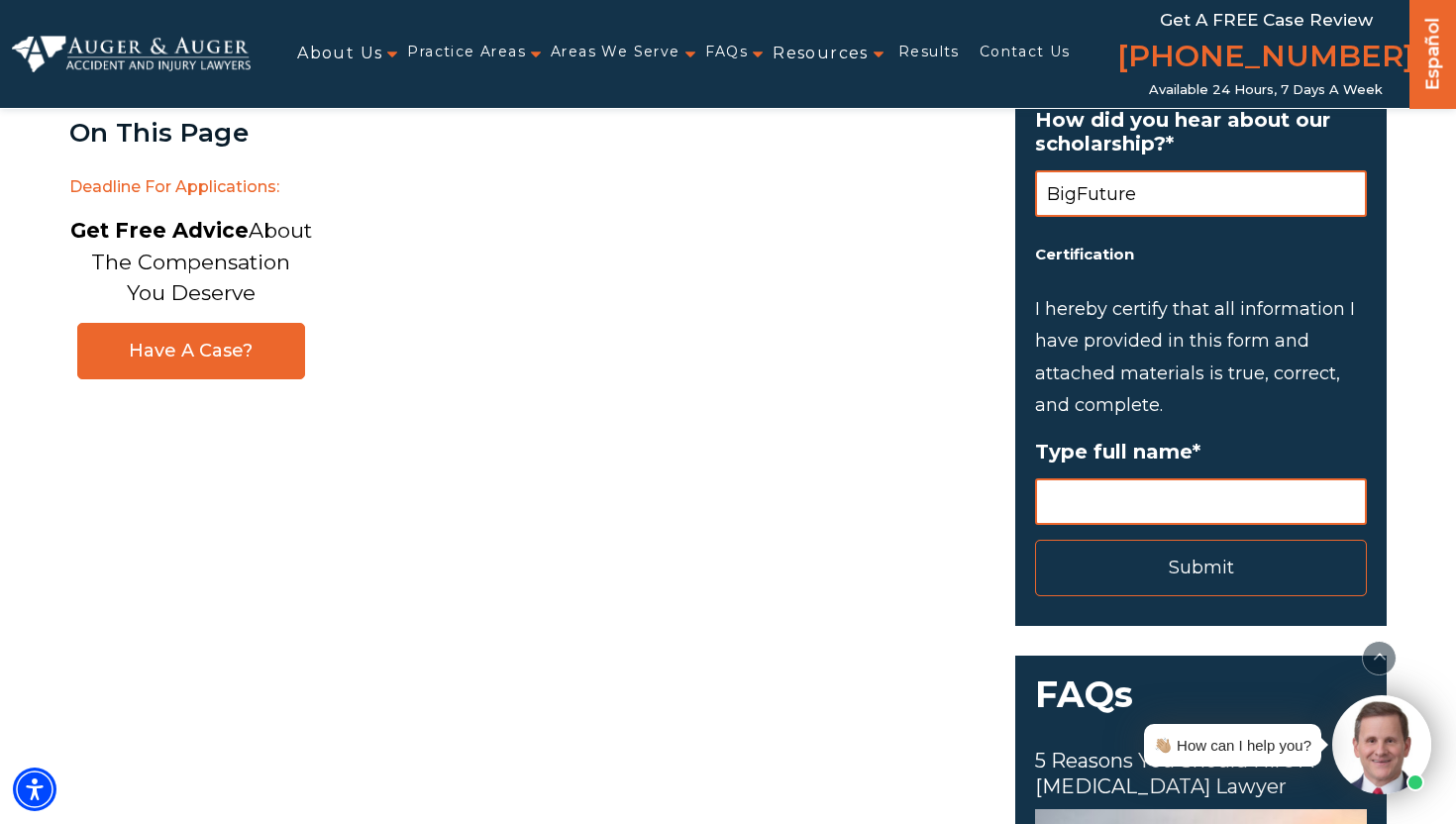scroll, scrollTop: 2529, scrollLeft: 0, axis: vertical 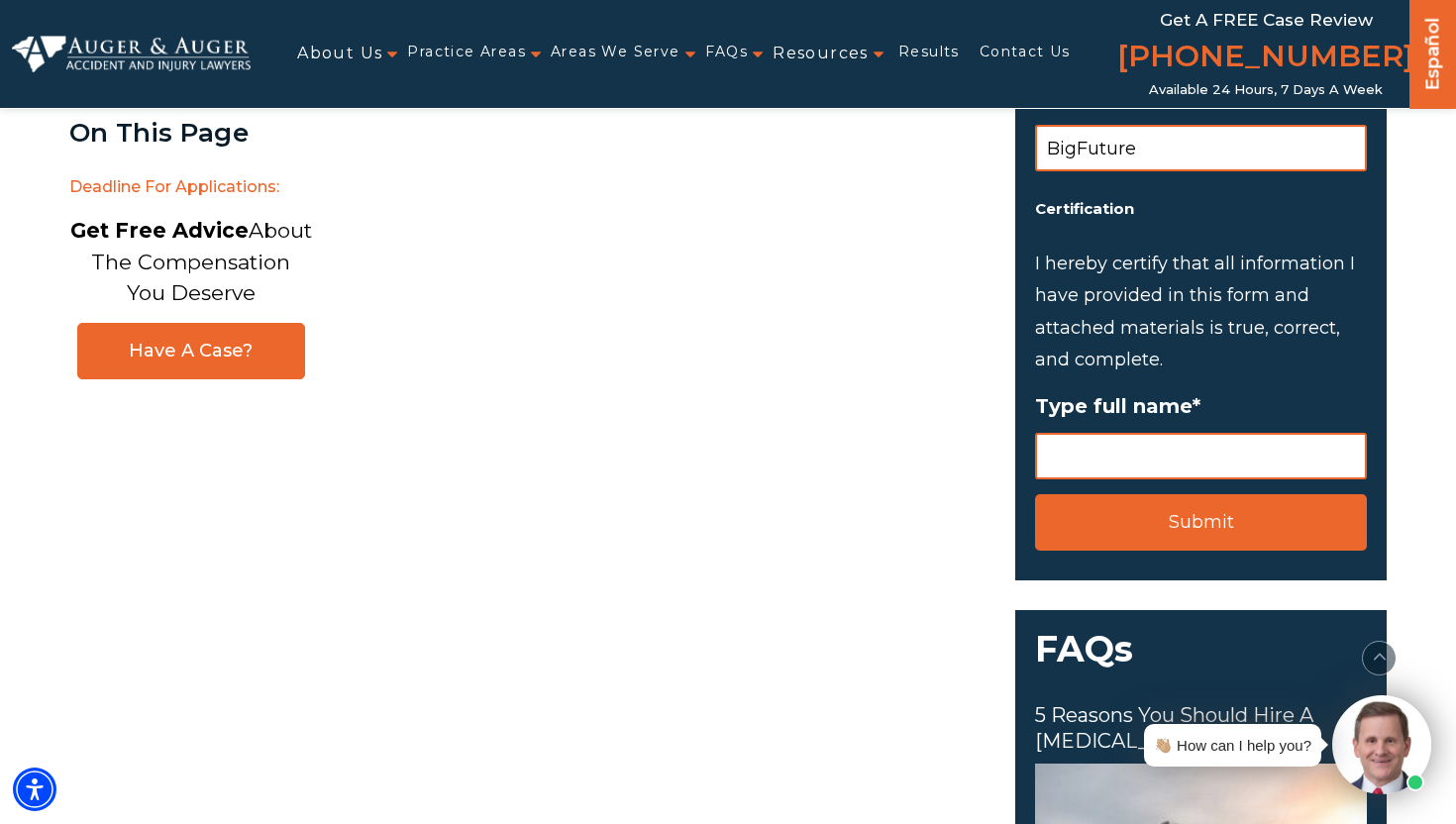 type on "BigFuture" 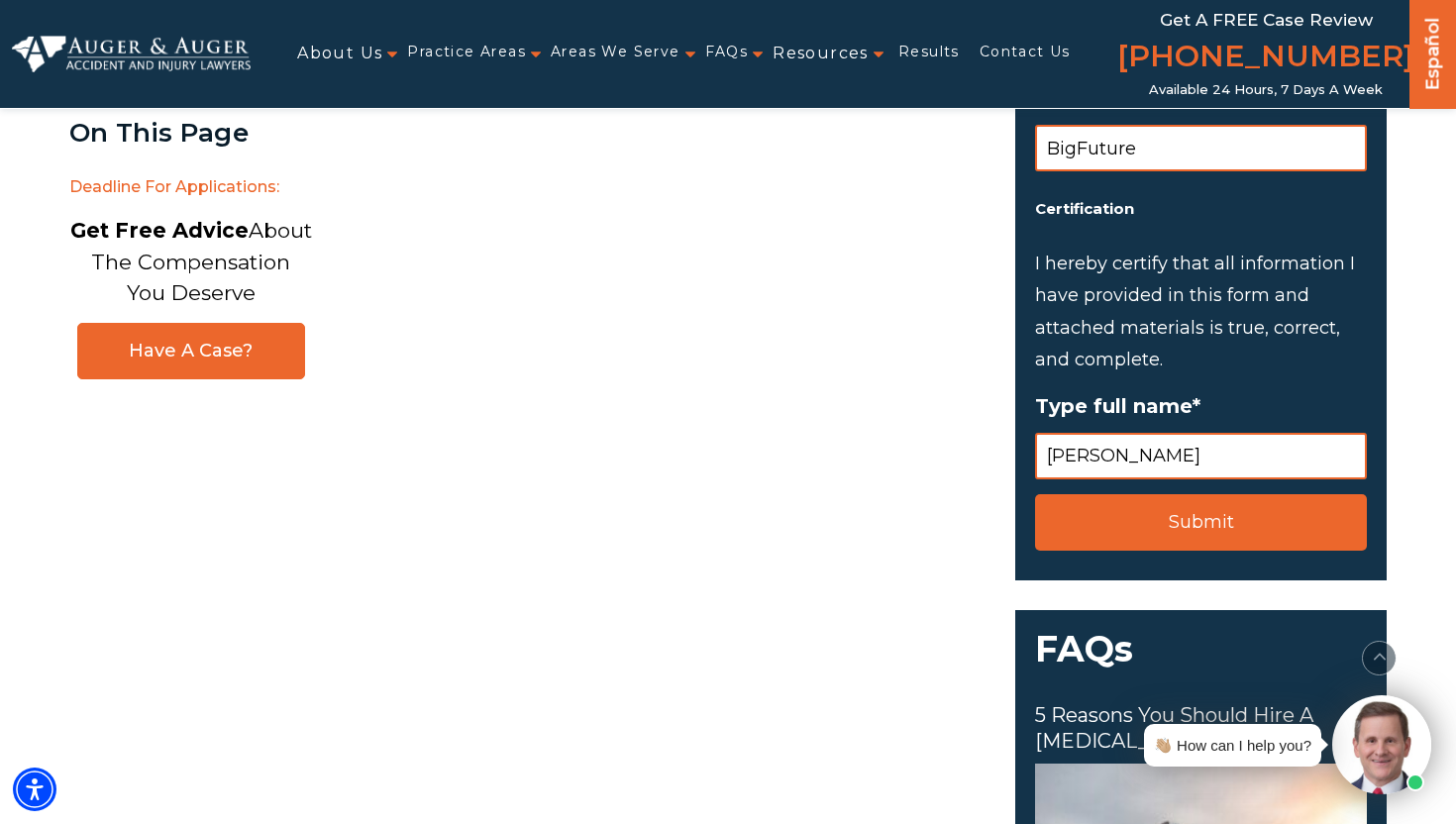 type on "Kamau Edmondson" 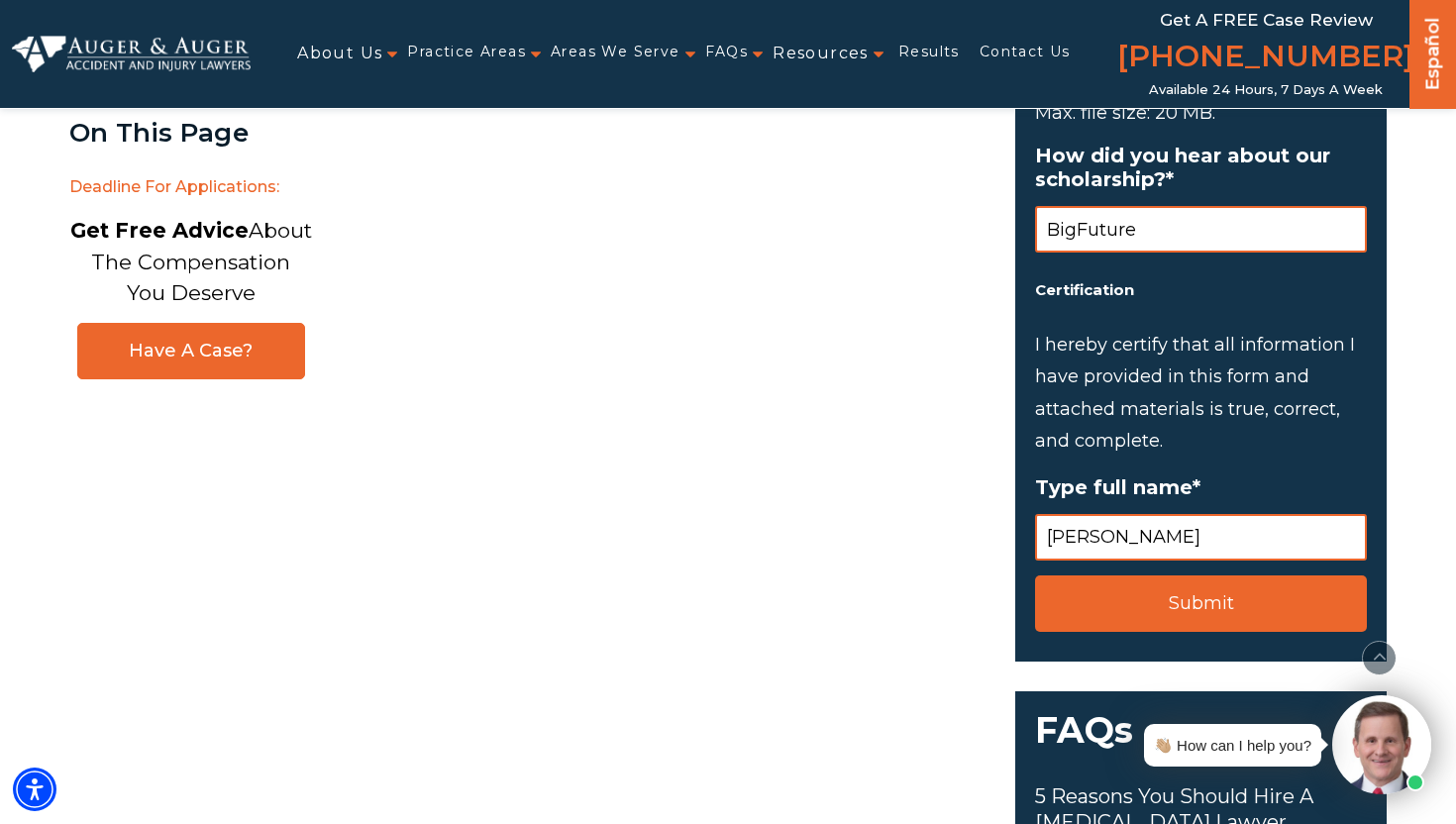 scroll, scrollTop: 2463, scrollLeft: 0, axis: vertical 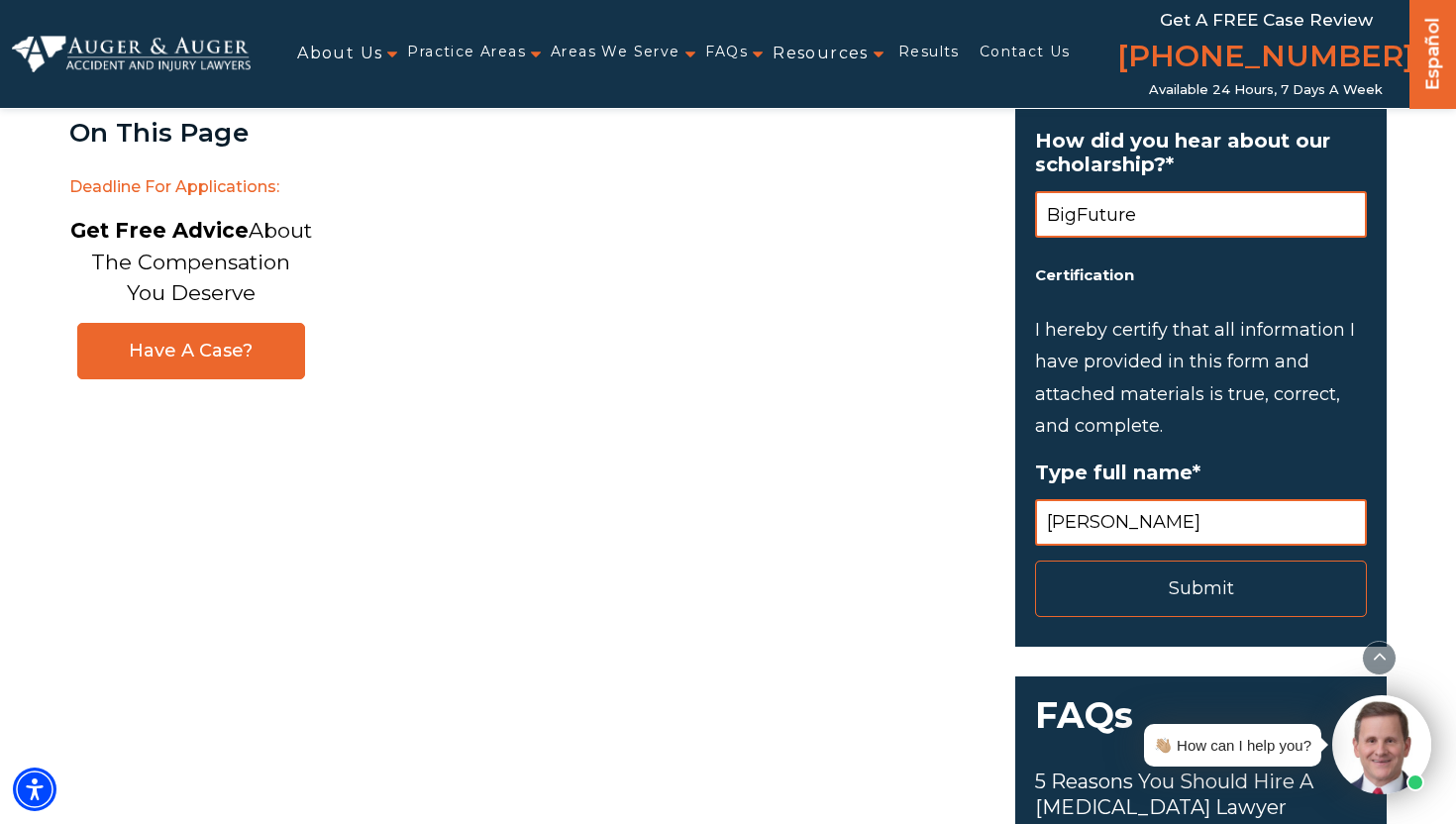 click on "Submit" at bounding box center (1200, 588) 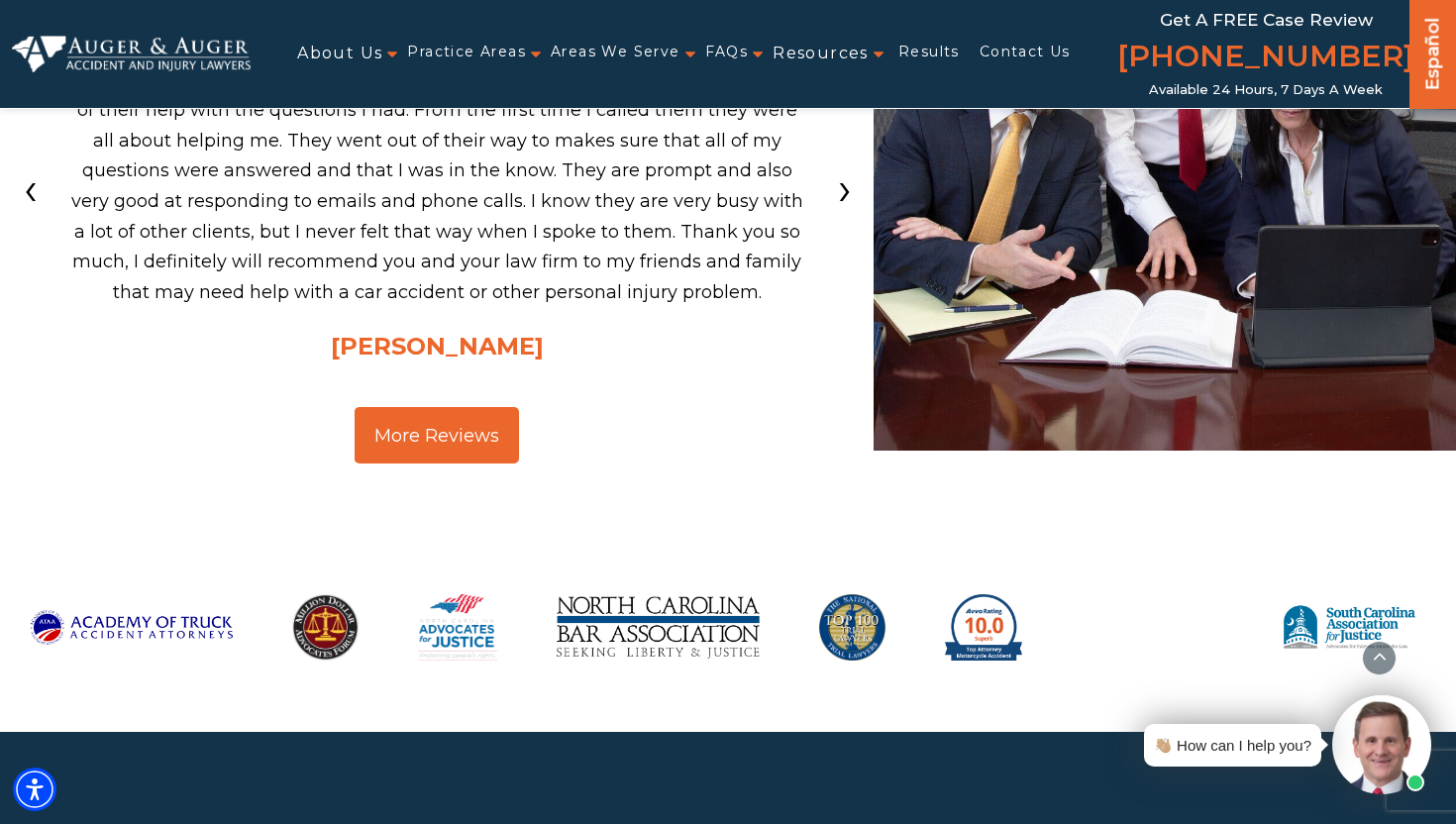 scroll, scrollTop: 1261, scrollLeft: 0, axis: vertical 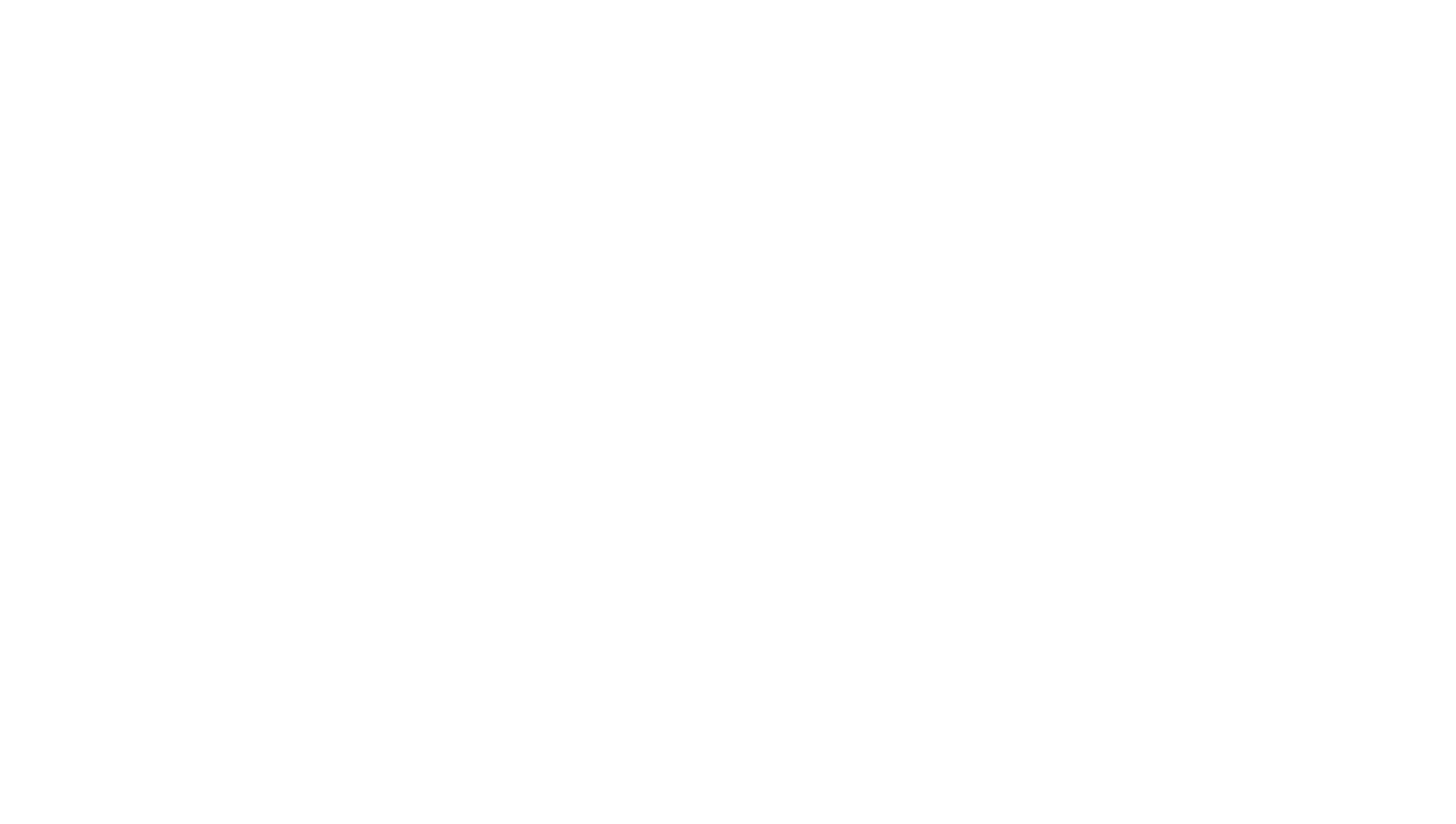 select on "United States" 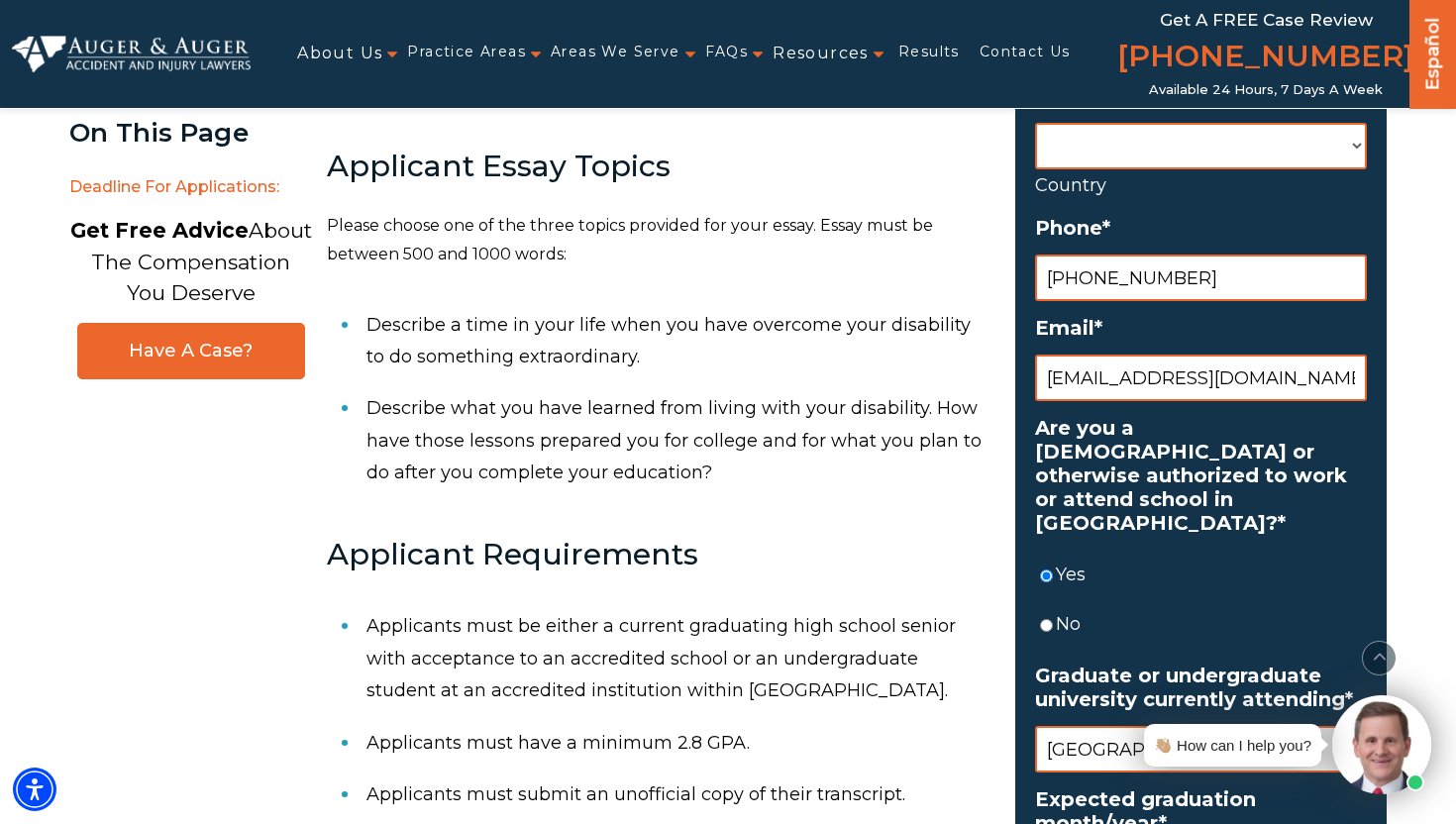scroll, scrollTop: 935, scrollLeft: 0, axis: vertical 